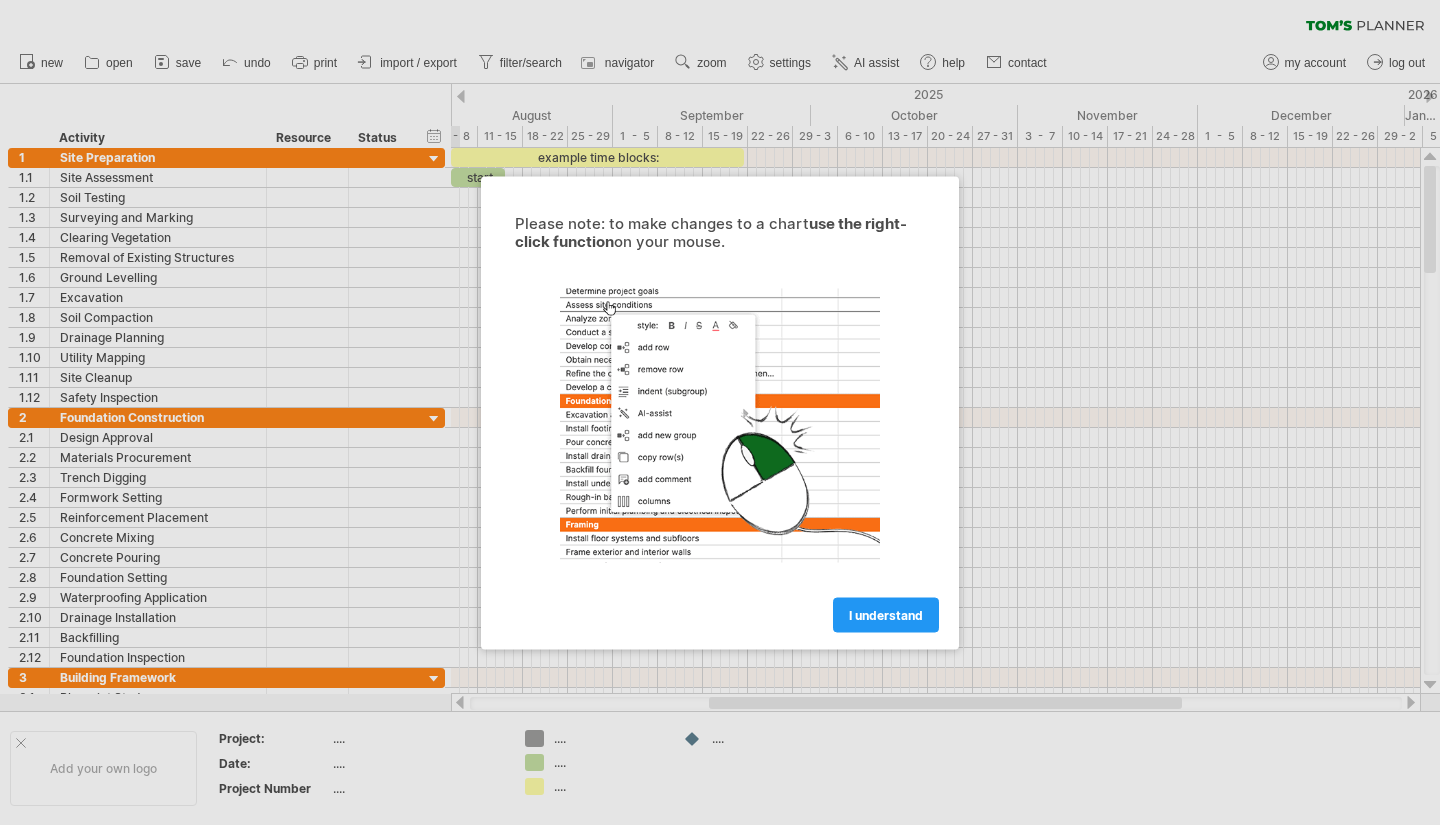 scroll, scrollTop: 0, scrollLeft: 0, axis: both 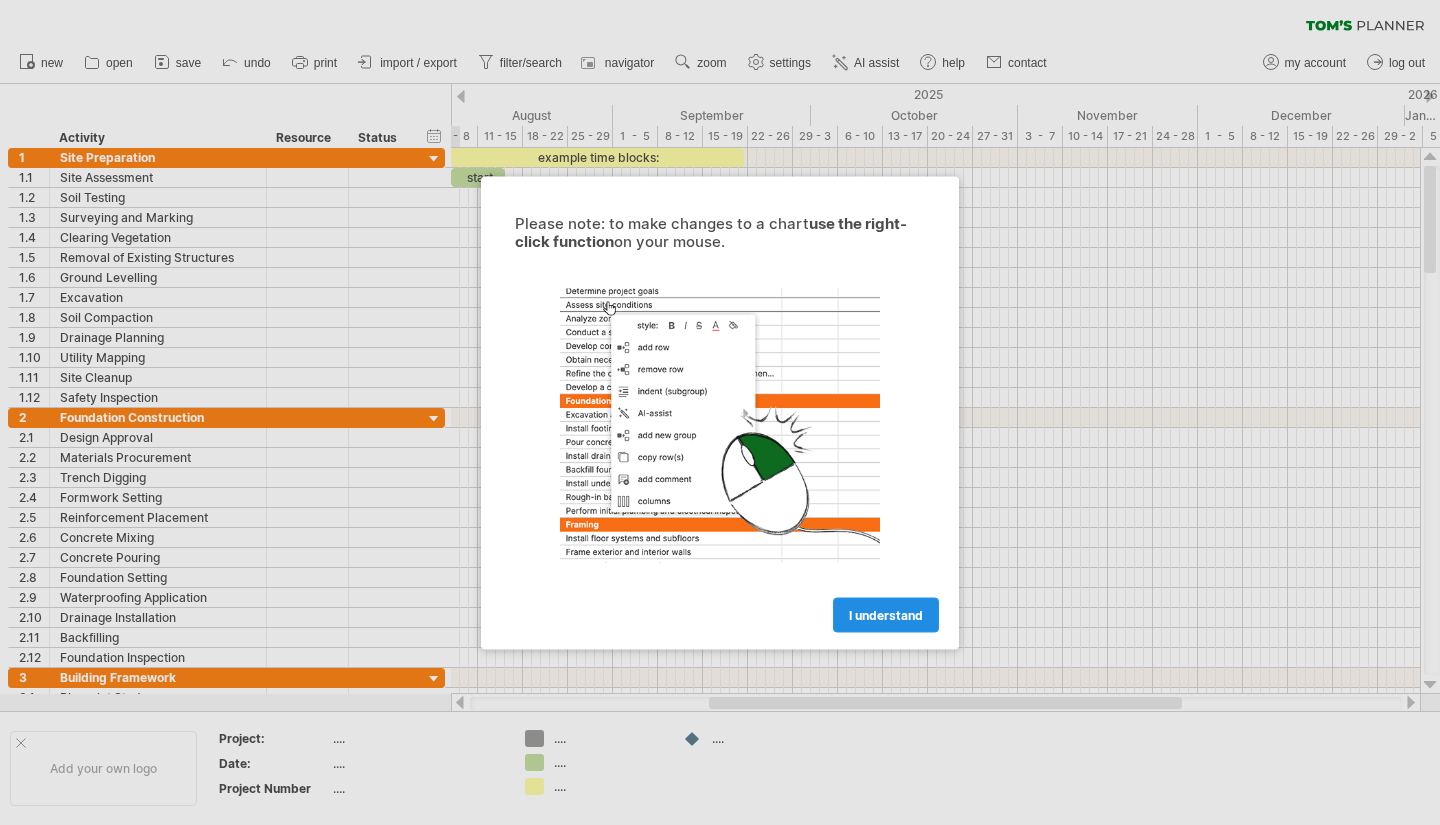 click on "I understand" at bounding box center (886, 614) 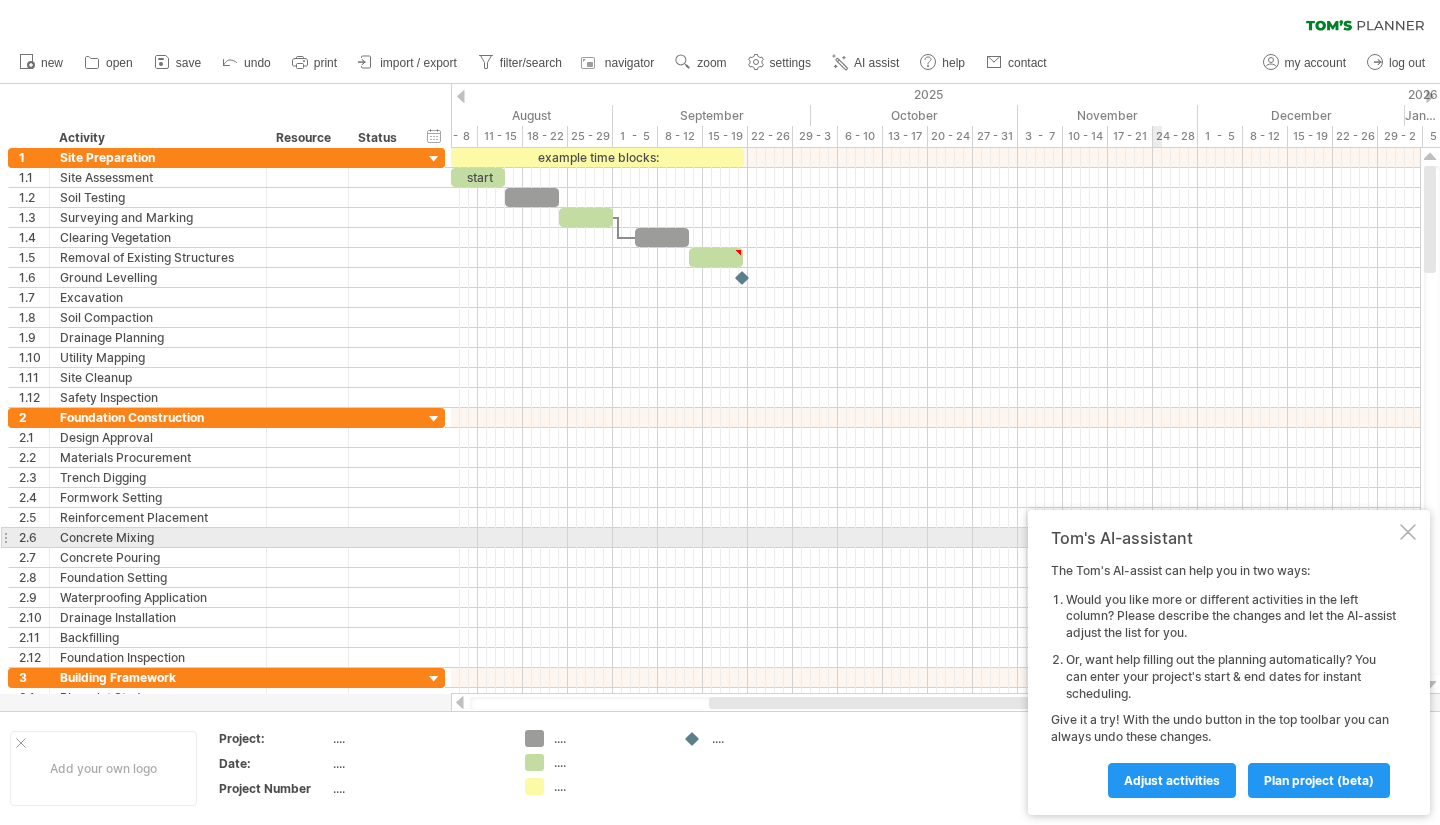 click at bounding box center (1408, 532) 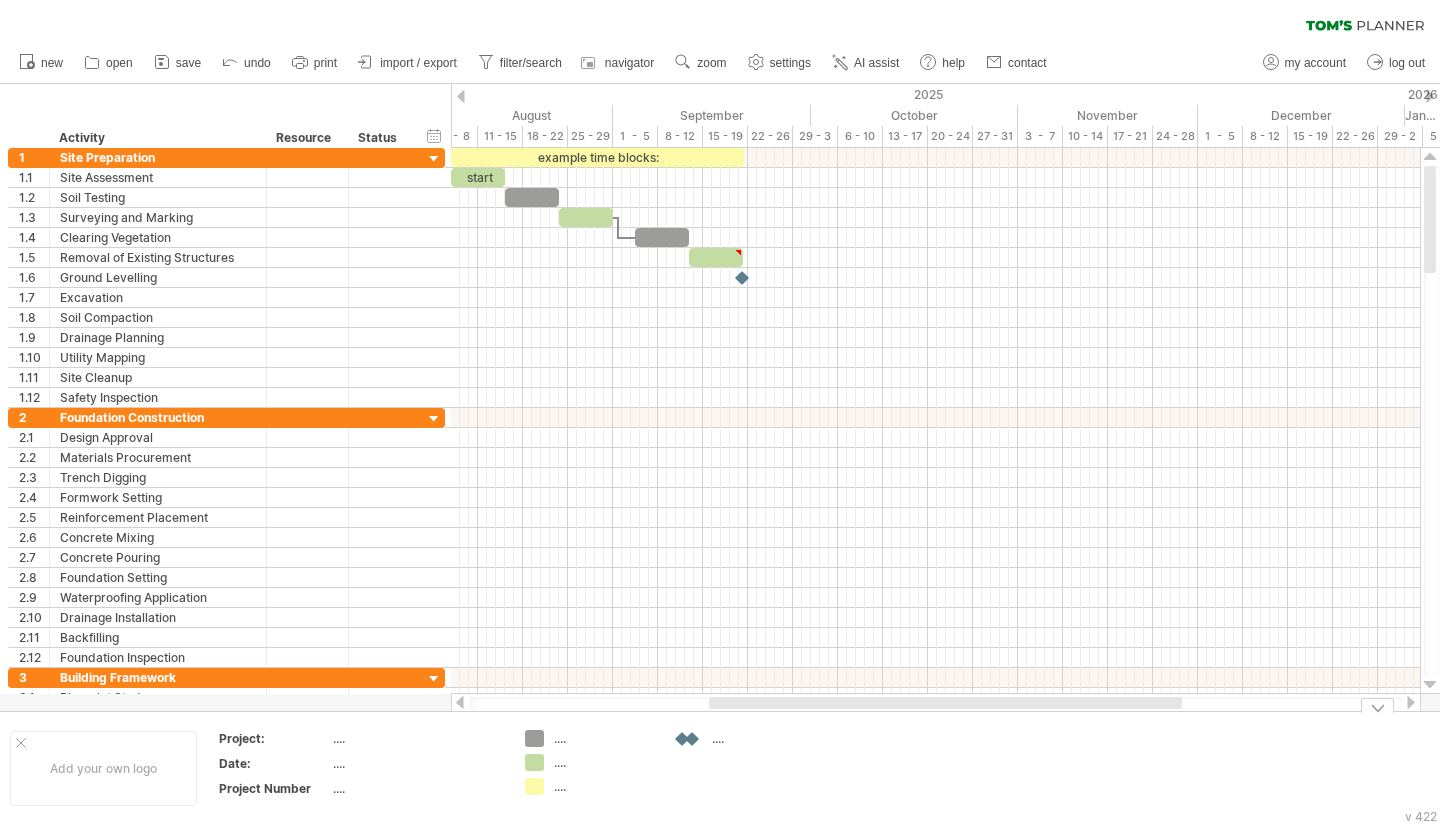 click on "Trying to reach plan.tomsplanner.com
Connected again...
0%
clear filter
new 1" at bounding box center [720, 412] 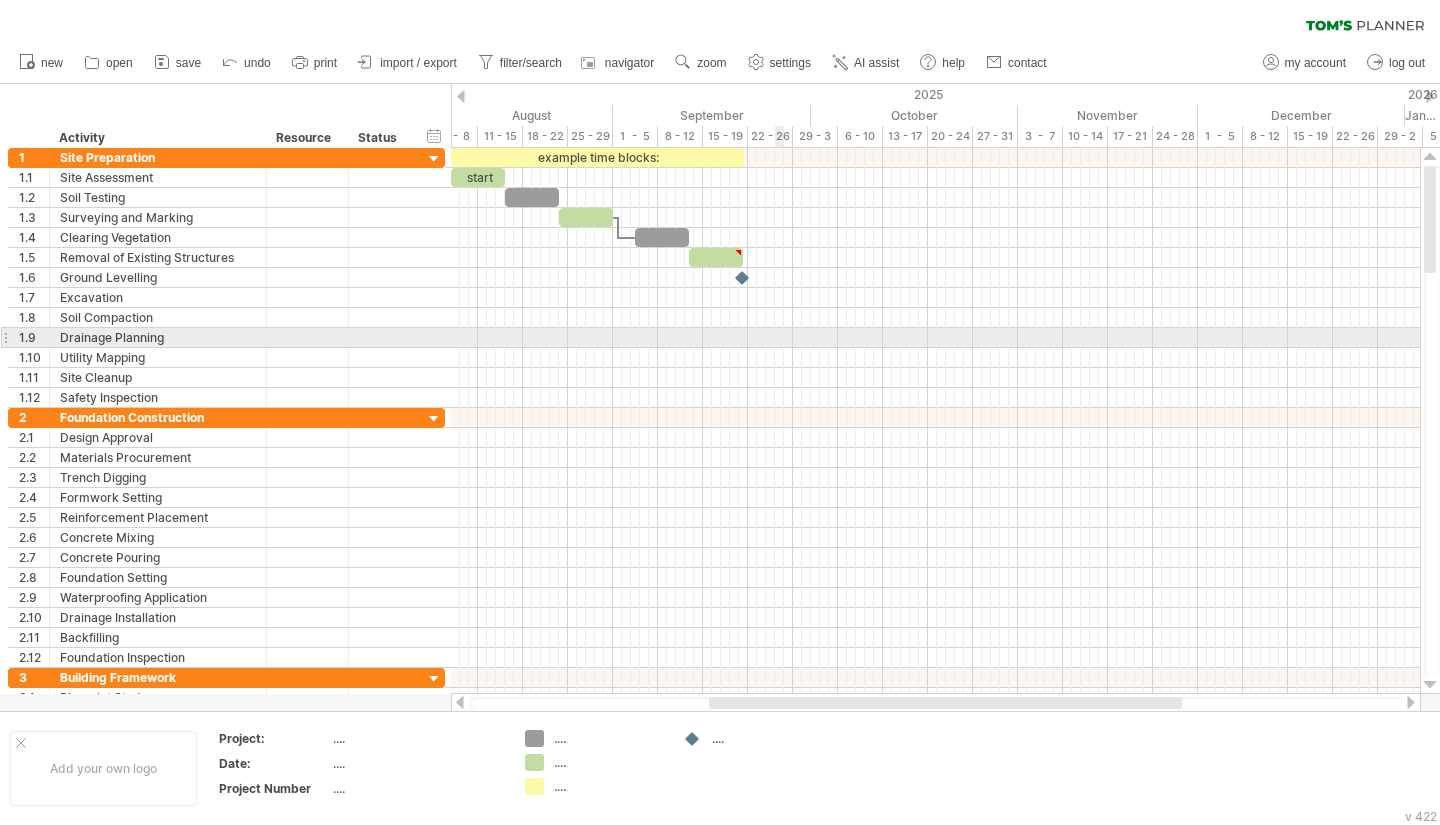 click at bounding box center (935, 338) 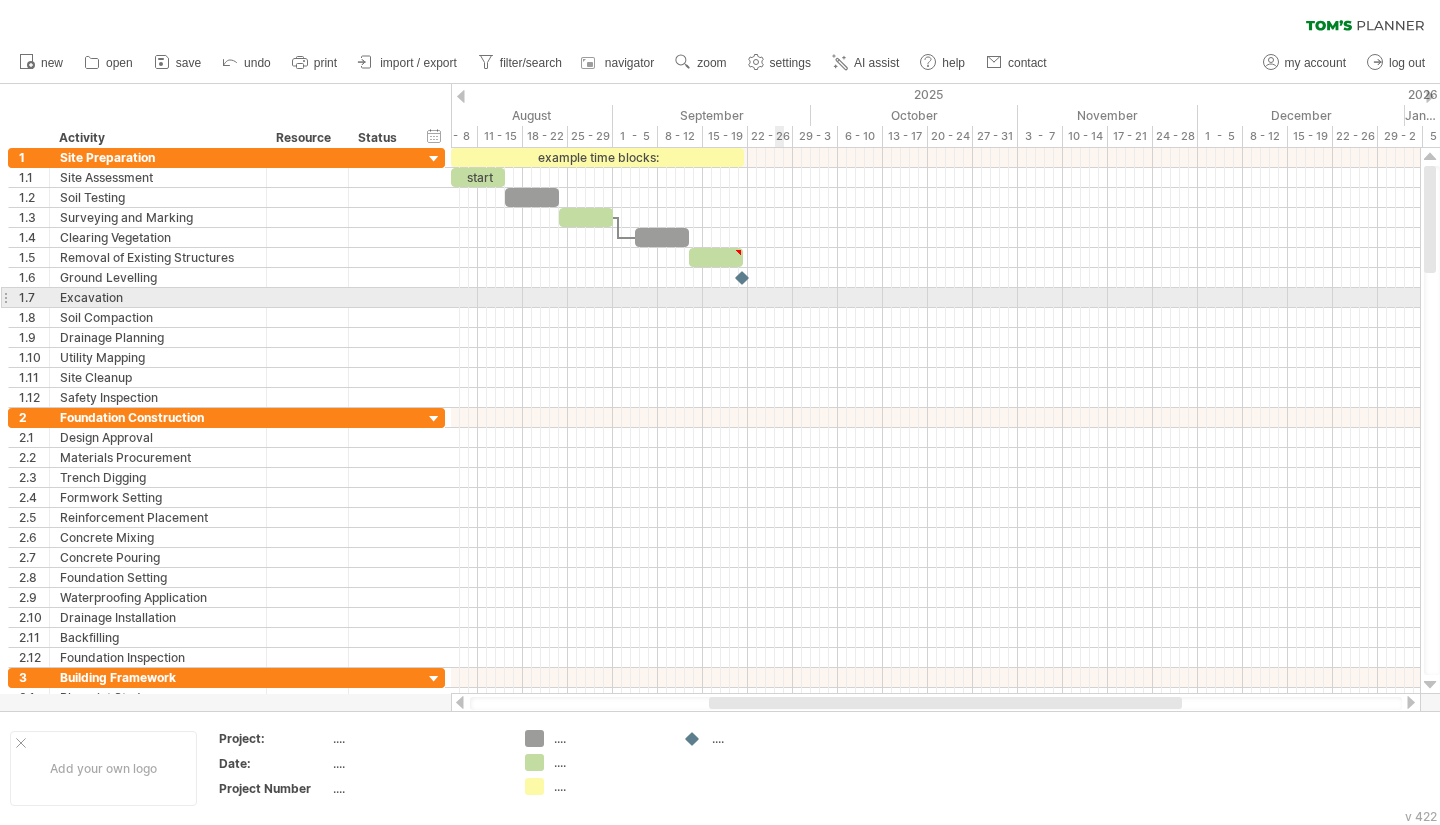 click at bounding box center (935, 298) 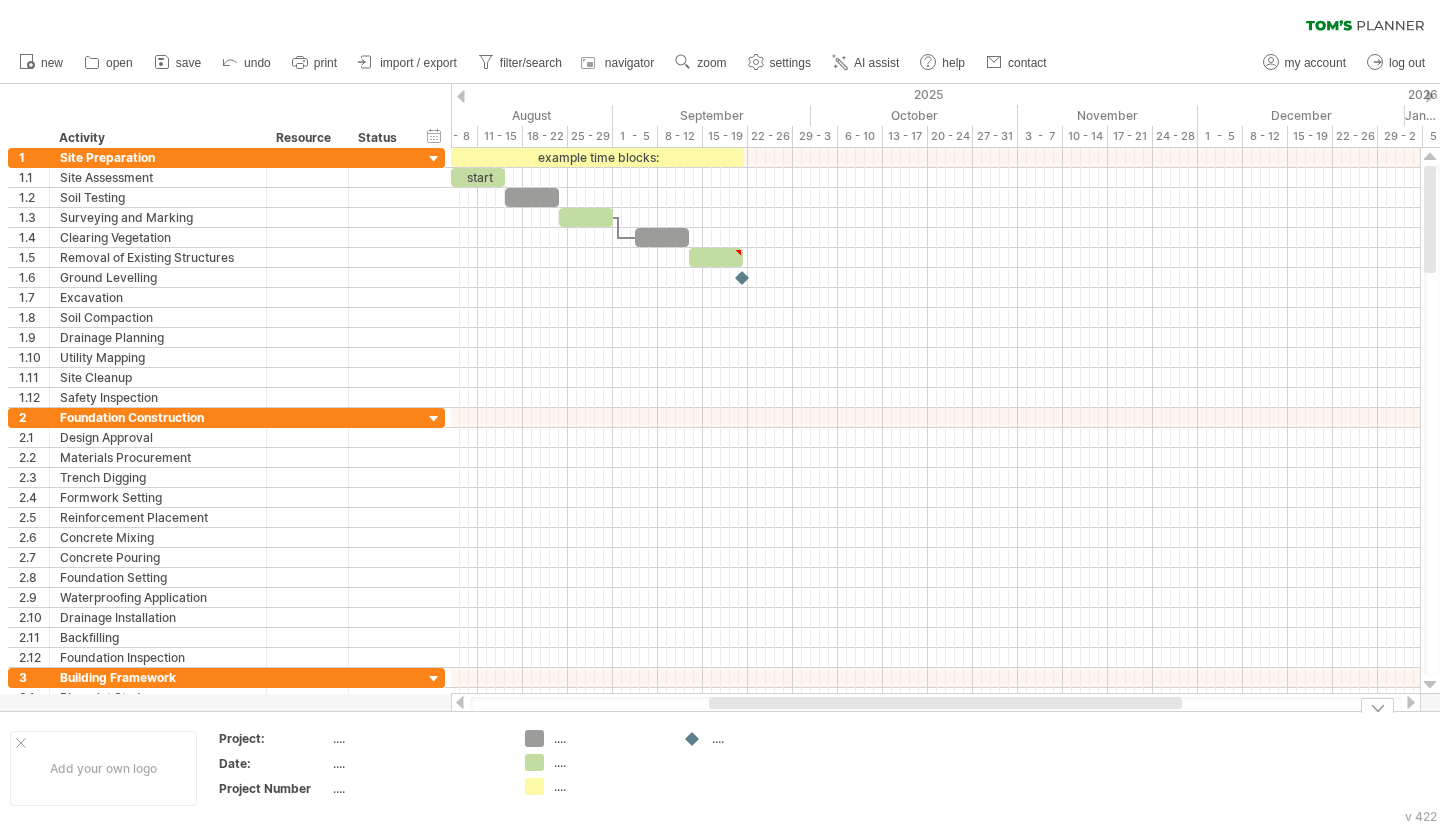 click on "Trying to reach plan.tomsplanner.com
Connected again...
0%
clear filter
new 1" at bounding box center [720, 412] 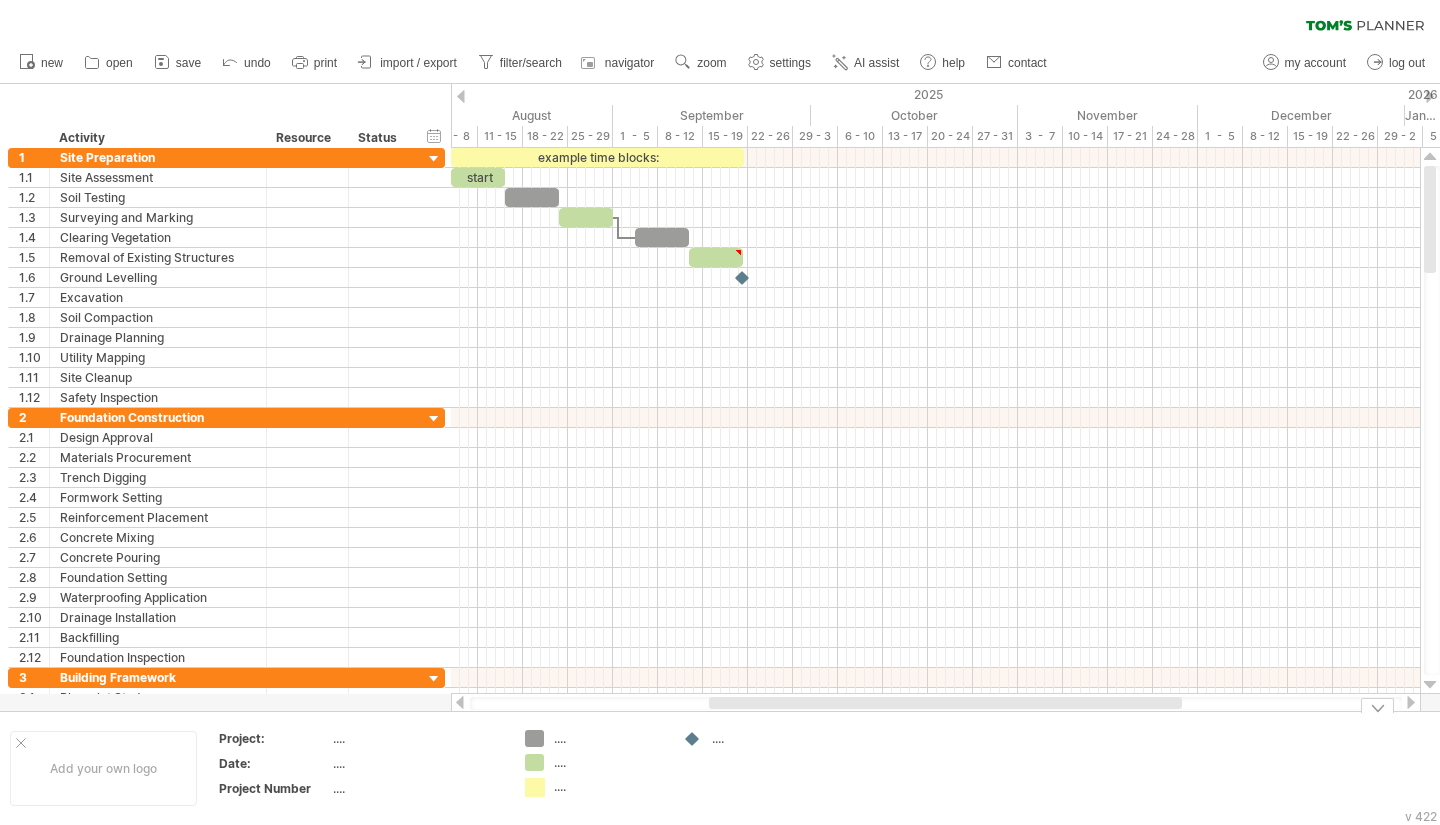 click on "Trying to reach plan.tomsplanner.com
Connected again...
0%
clear filter
new 1" at bounding box center (720, 412) 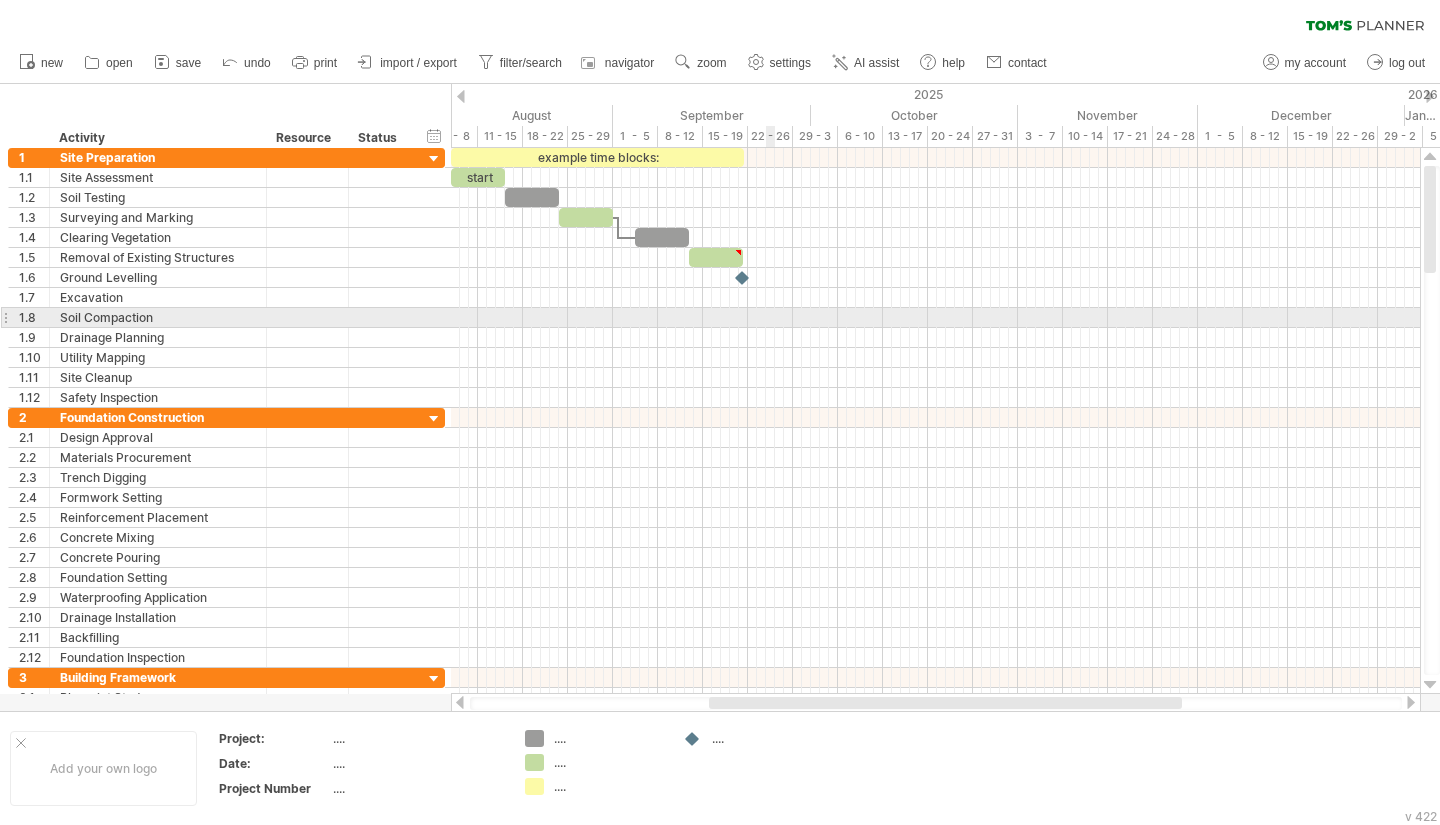 click at bounding box center (935, 318) 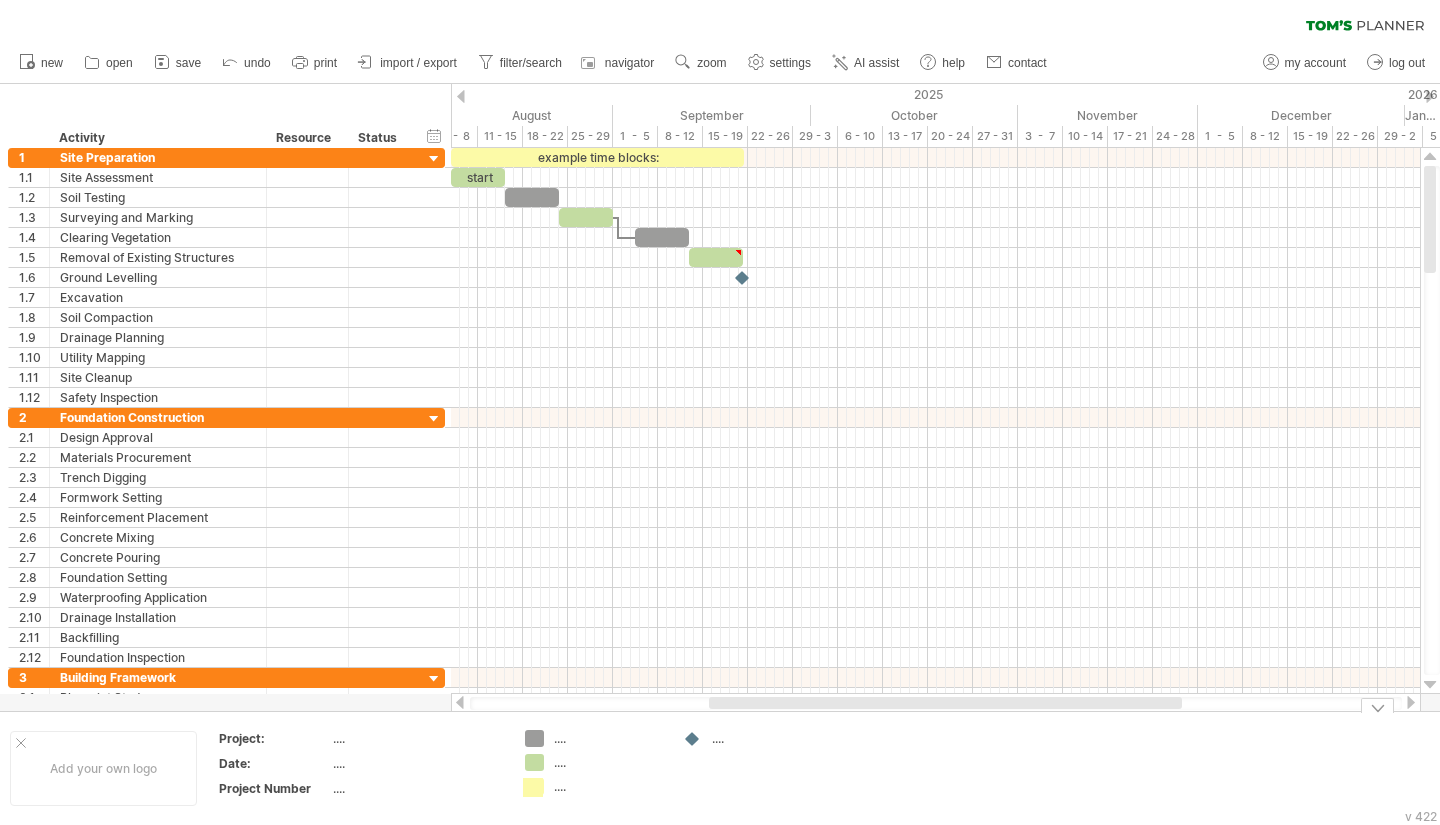 click on "Trying to reach plan.tomsplanner.com
Connected again...
0%
clear filter
new 1" at bounding box center (720, 412) 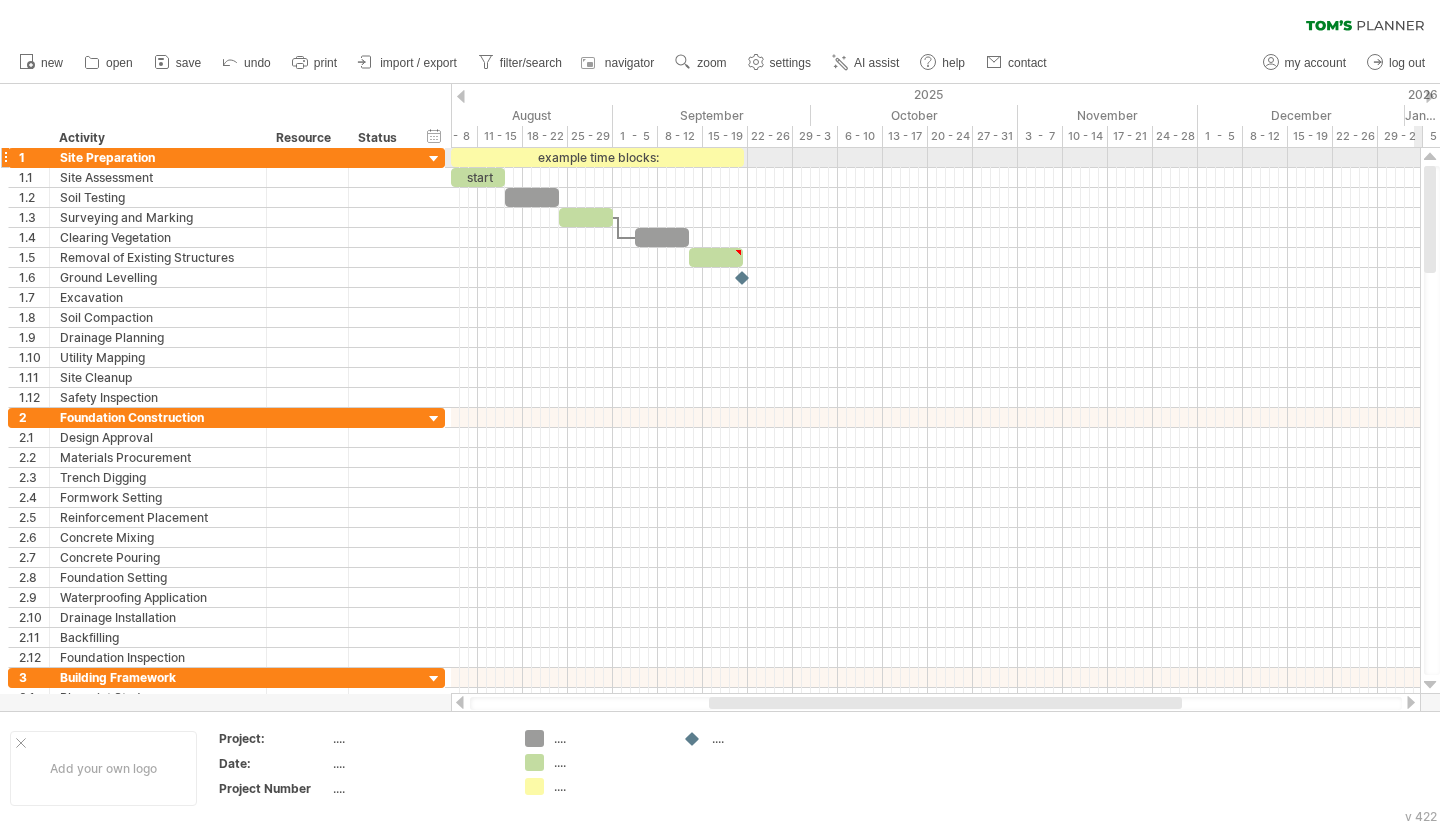 click at bounding box center (1430, 157) 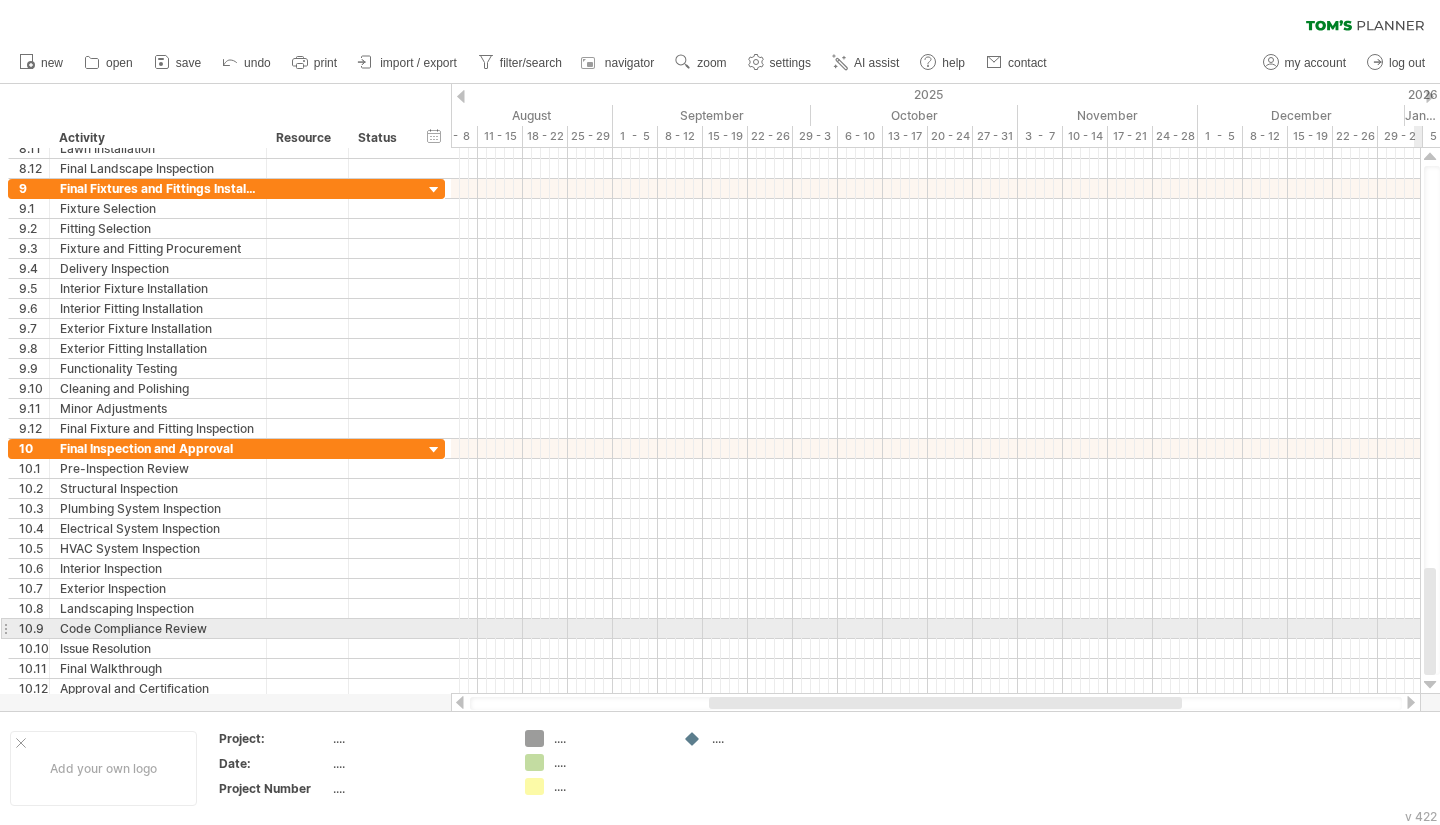 drag, startPoint x: 1430, startPoint y: 210, endPoint x: 1428, endPoint y: 625, distance: 415.00482 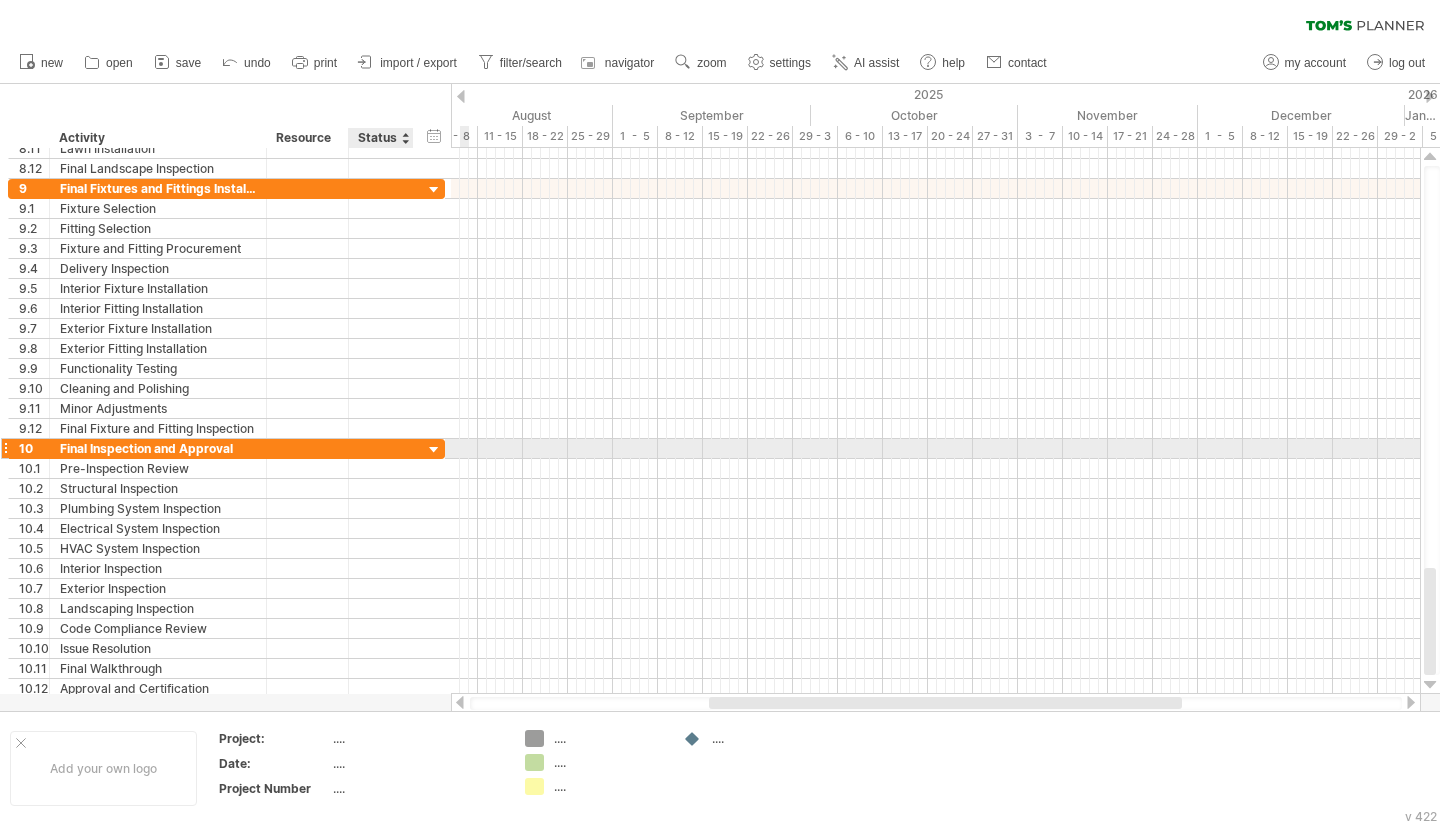 click at bounding box center (434, 450) 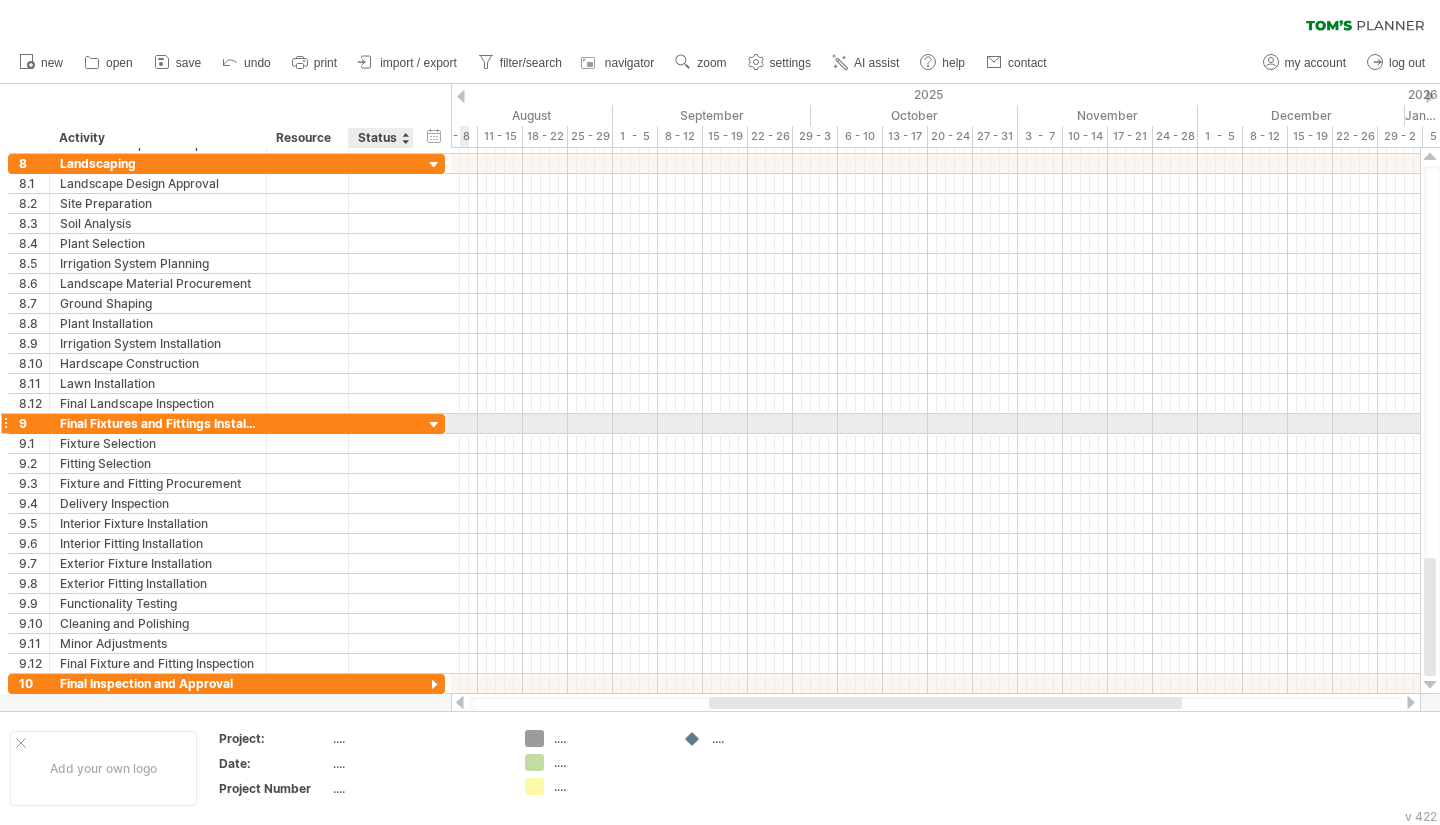 click at bounding box center [434, 425] 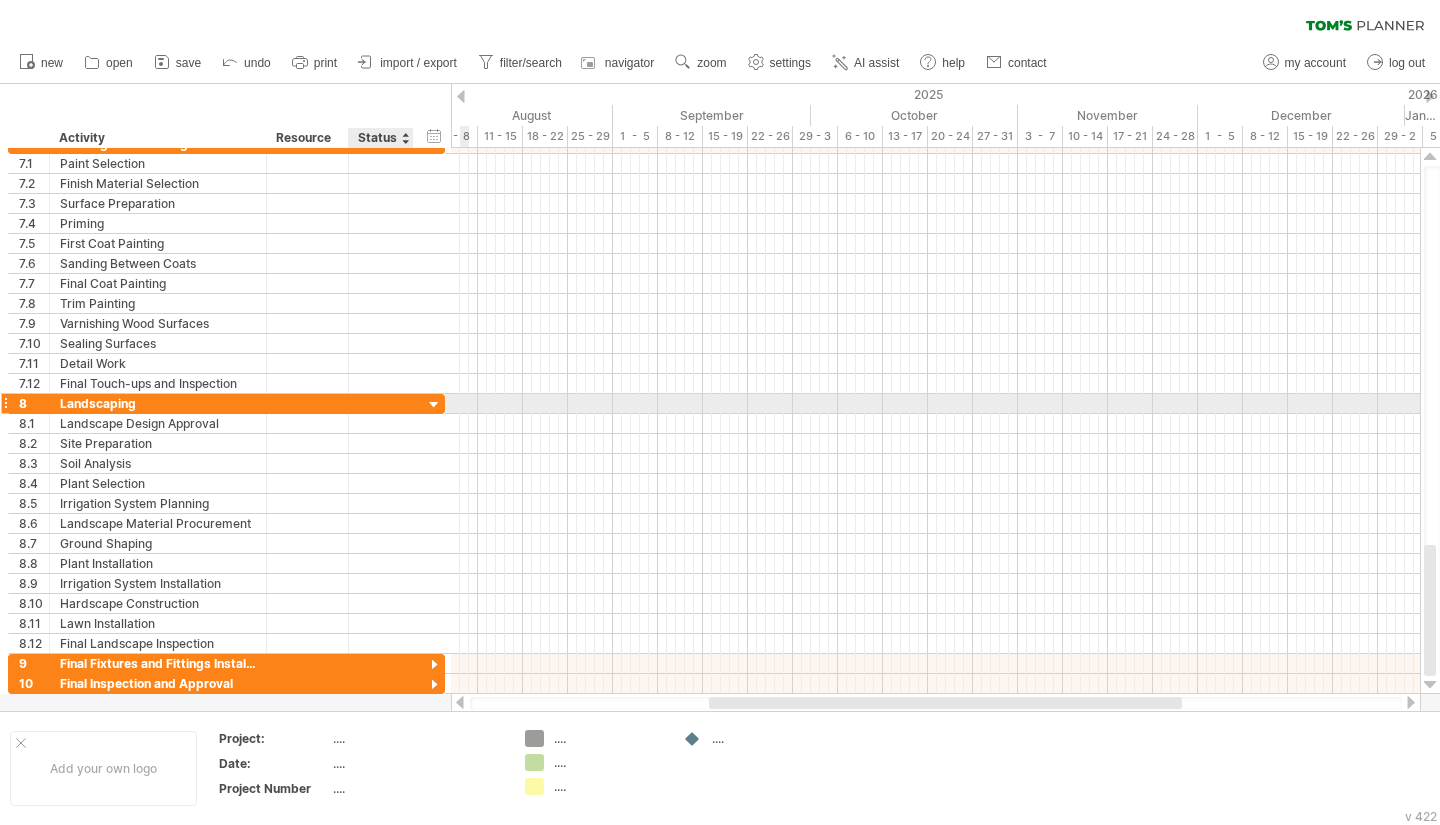 click at bounding box center [434, 405] 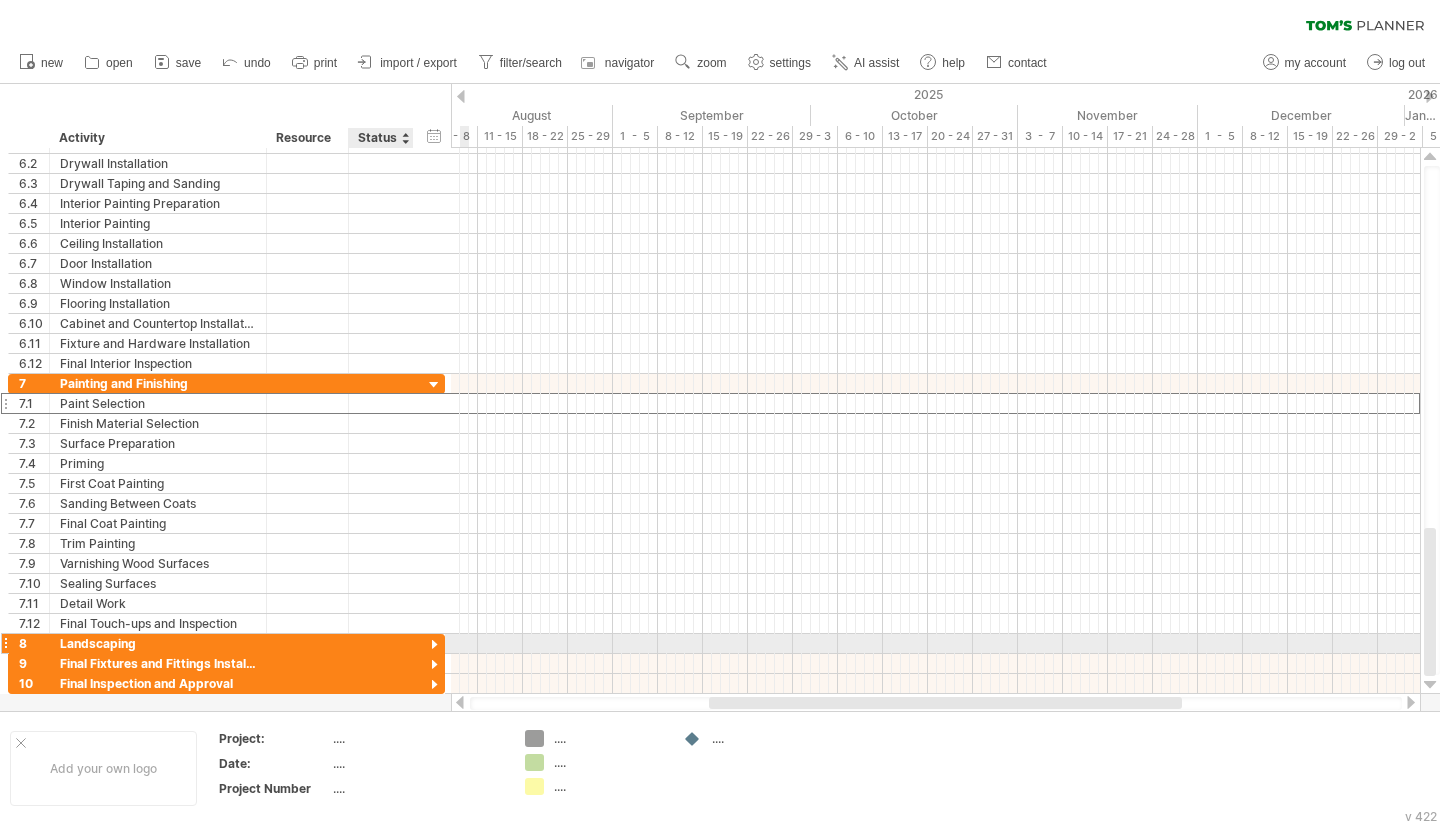 click on "**********" at bounding box center [226, 403] 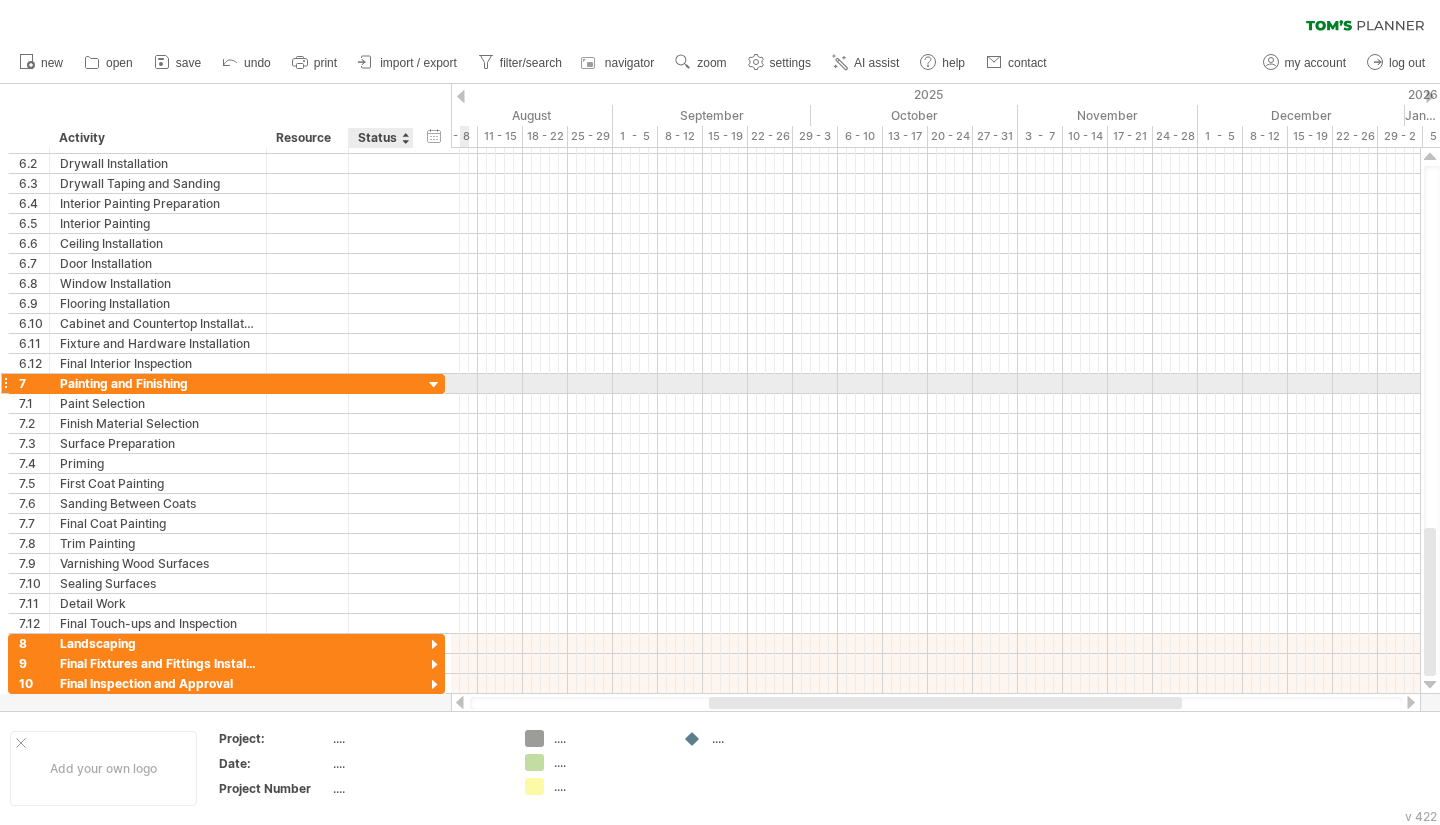 click at bounding box center [434, 385] 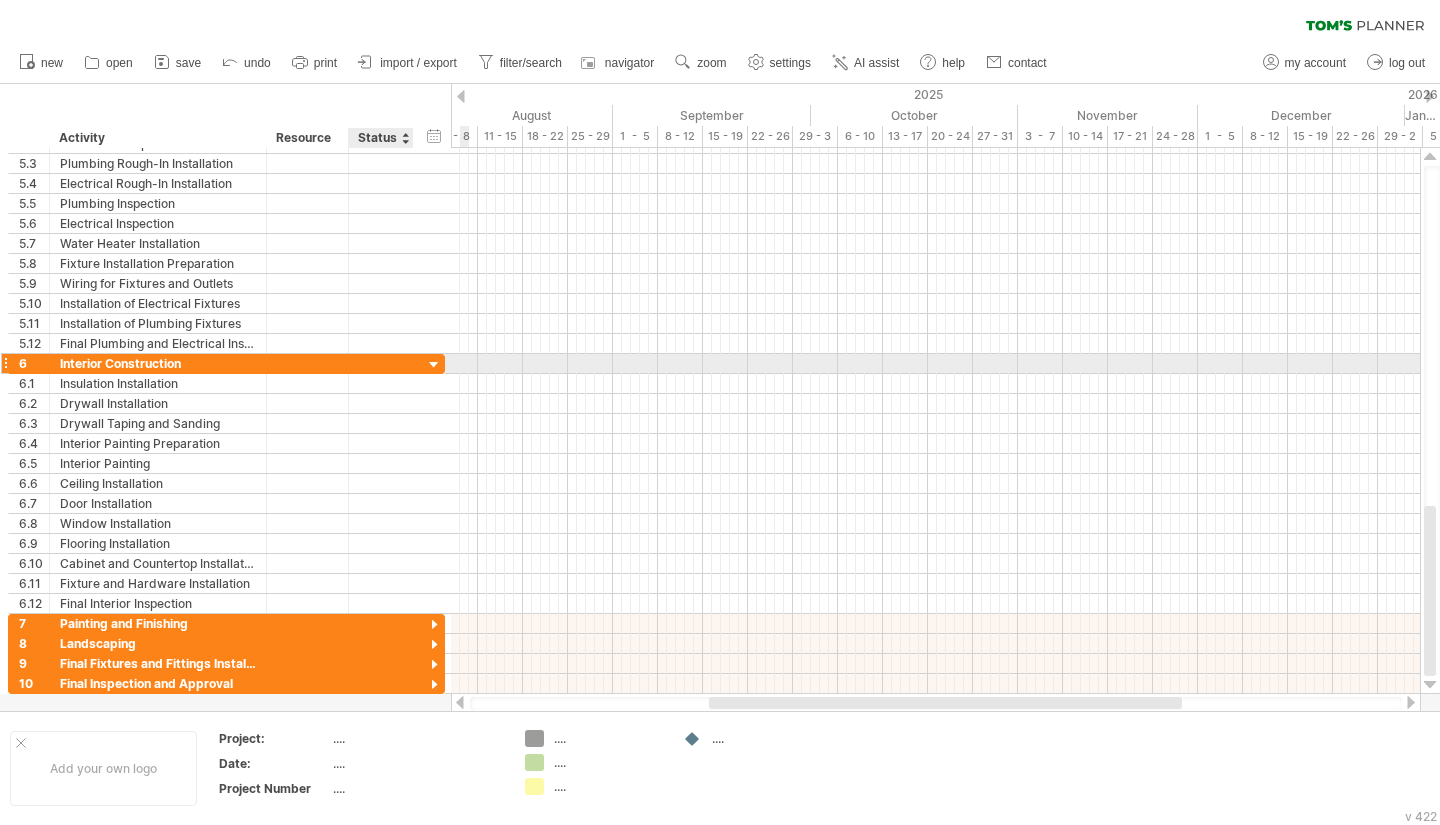click at bounding box center [434, 365] 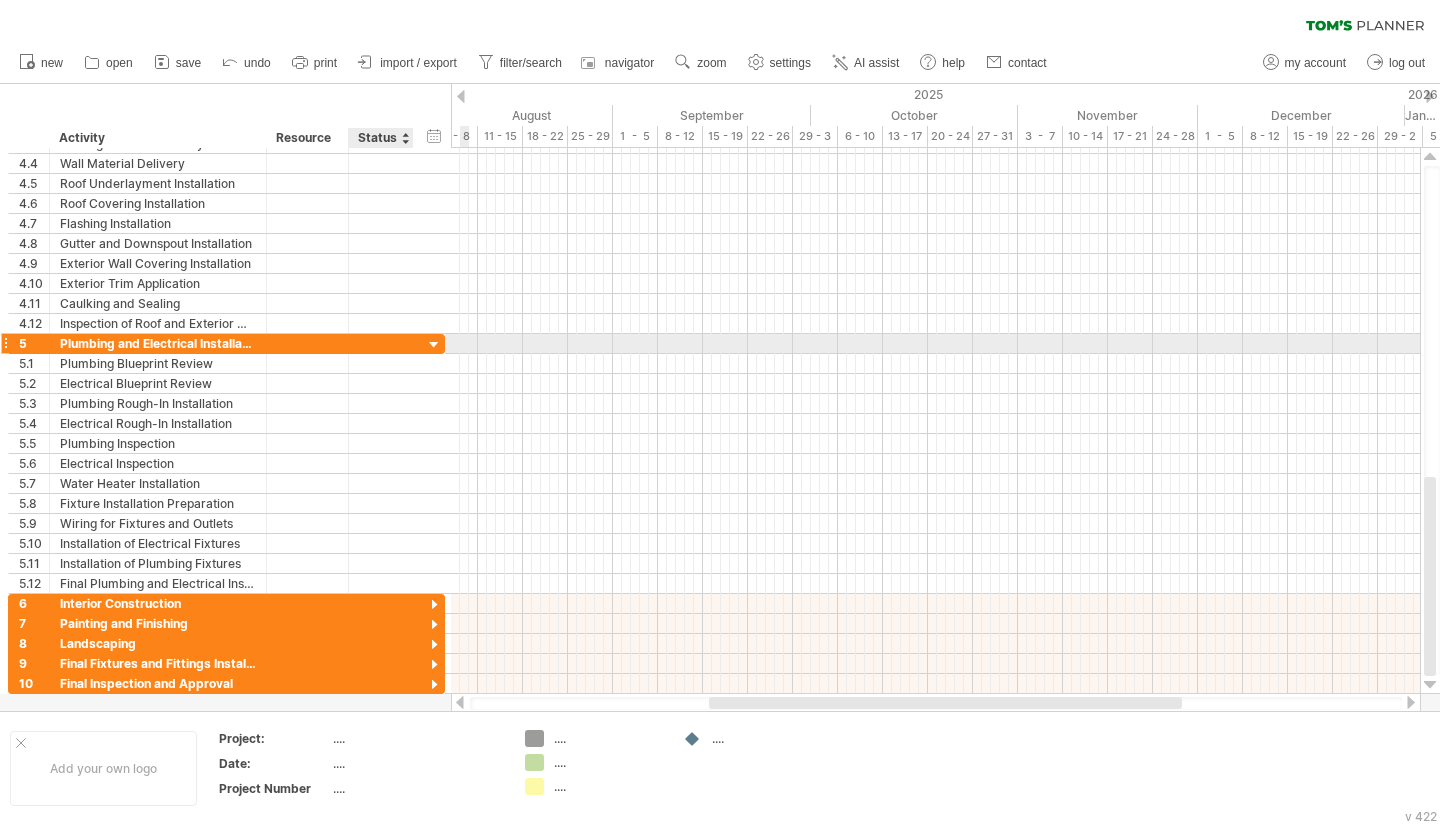 click at bounding box center [434, 345] 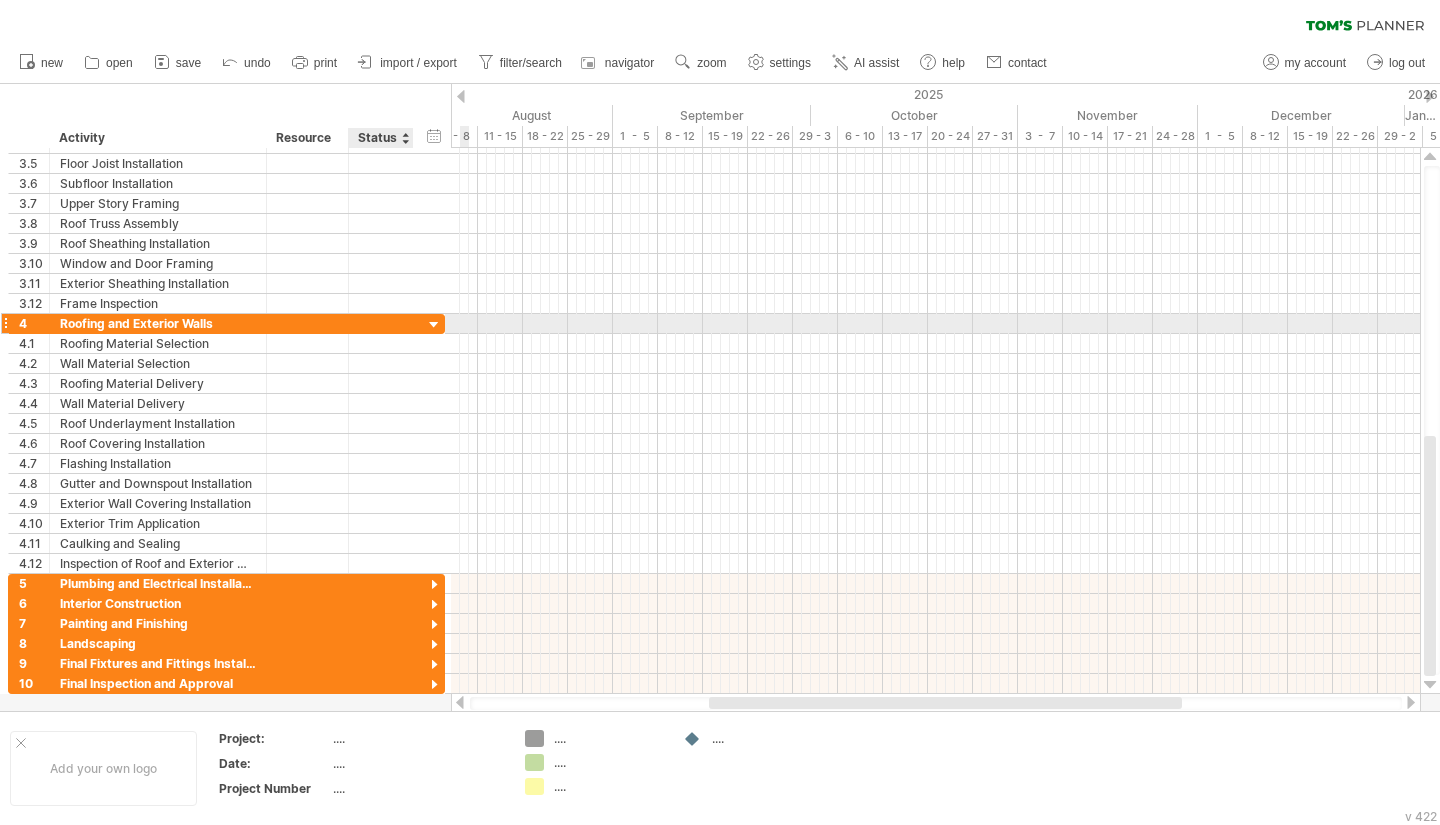 click at bounding box center [434, 325] 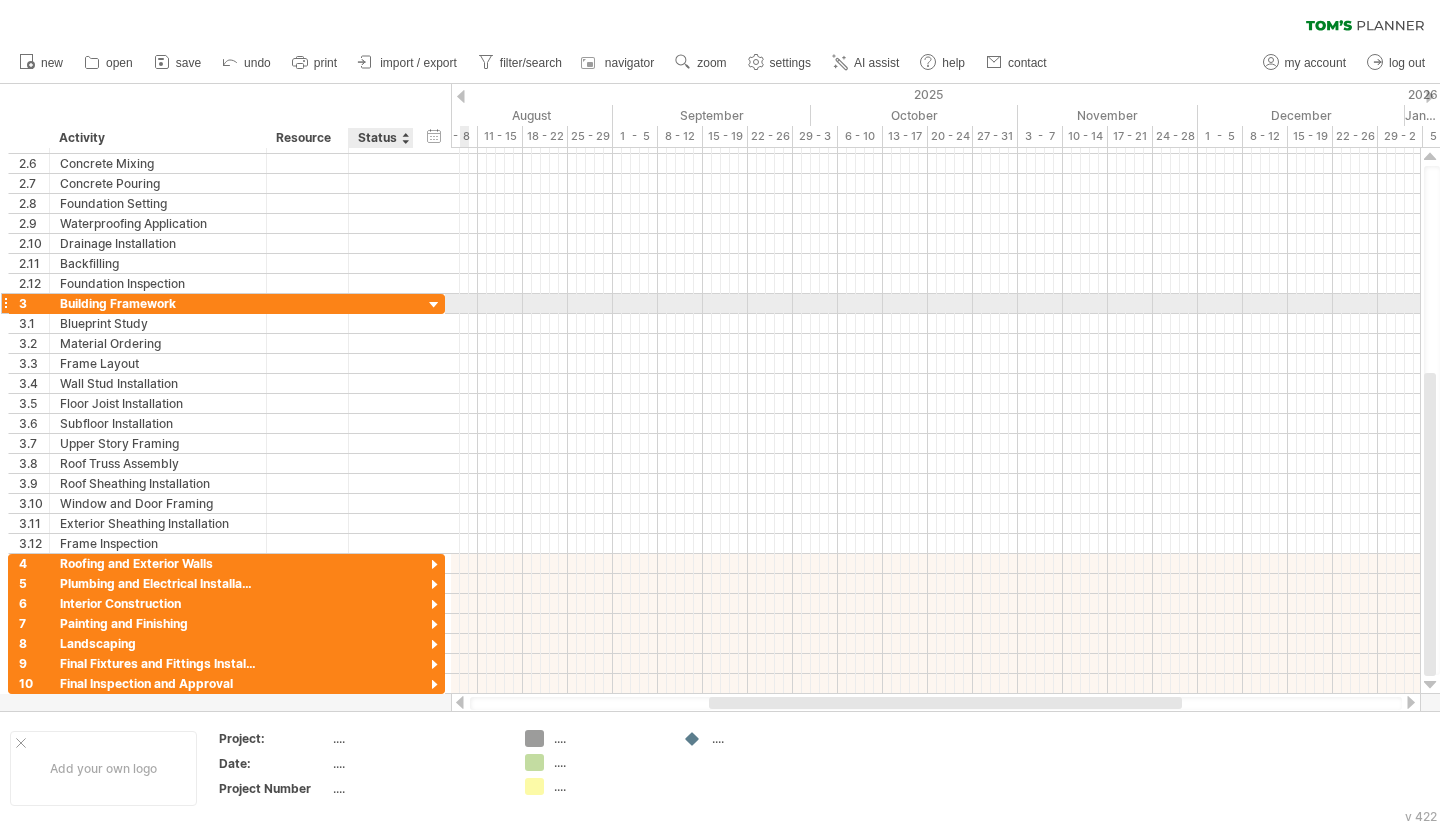 click at bounding box center [434, 305] 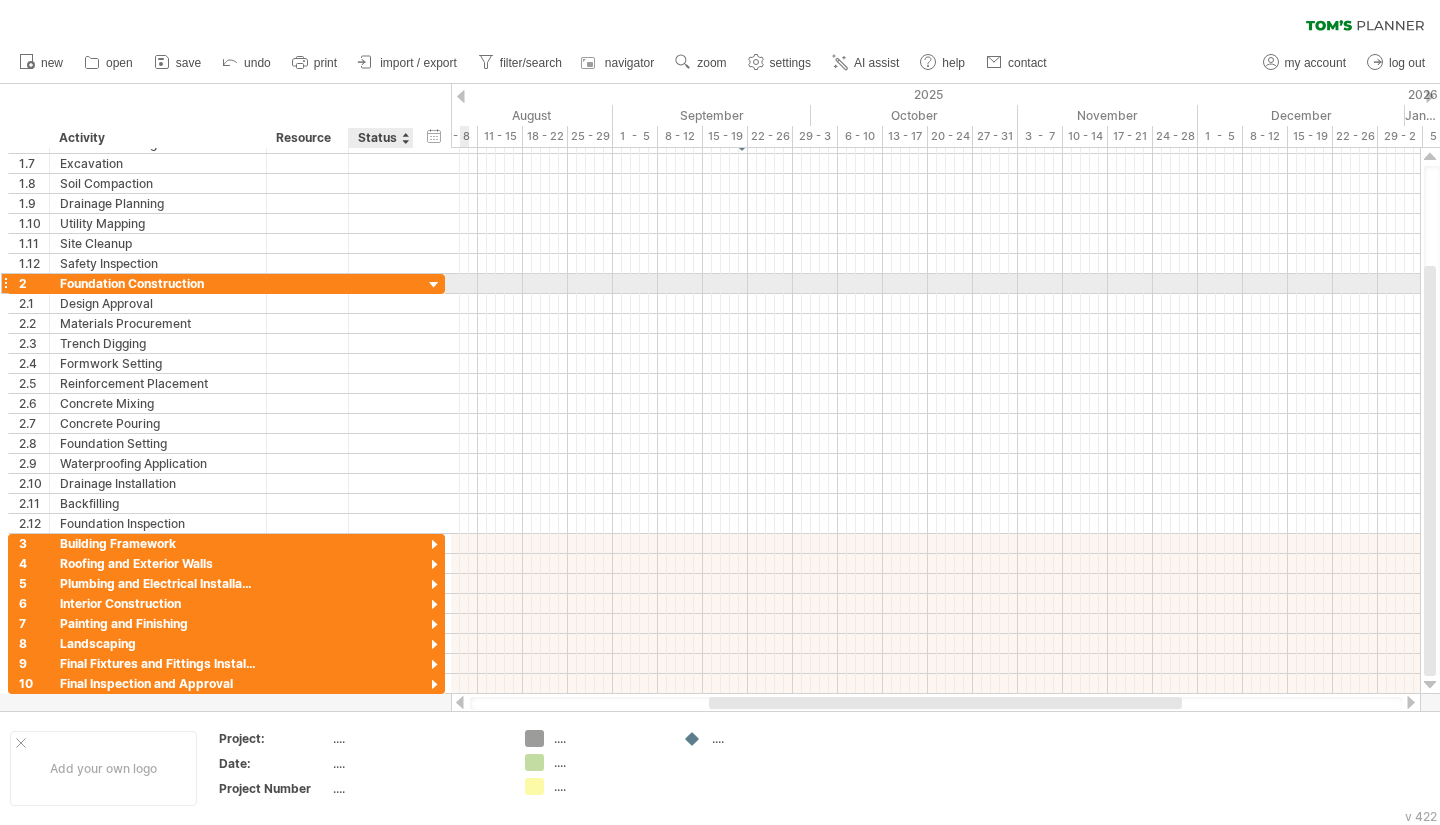 click at bounding box center (434, 285) 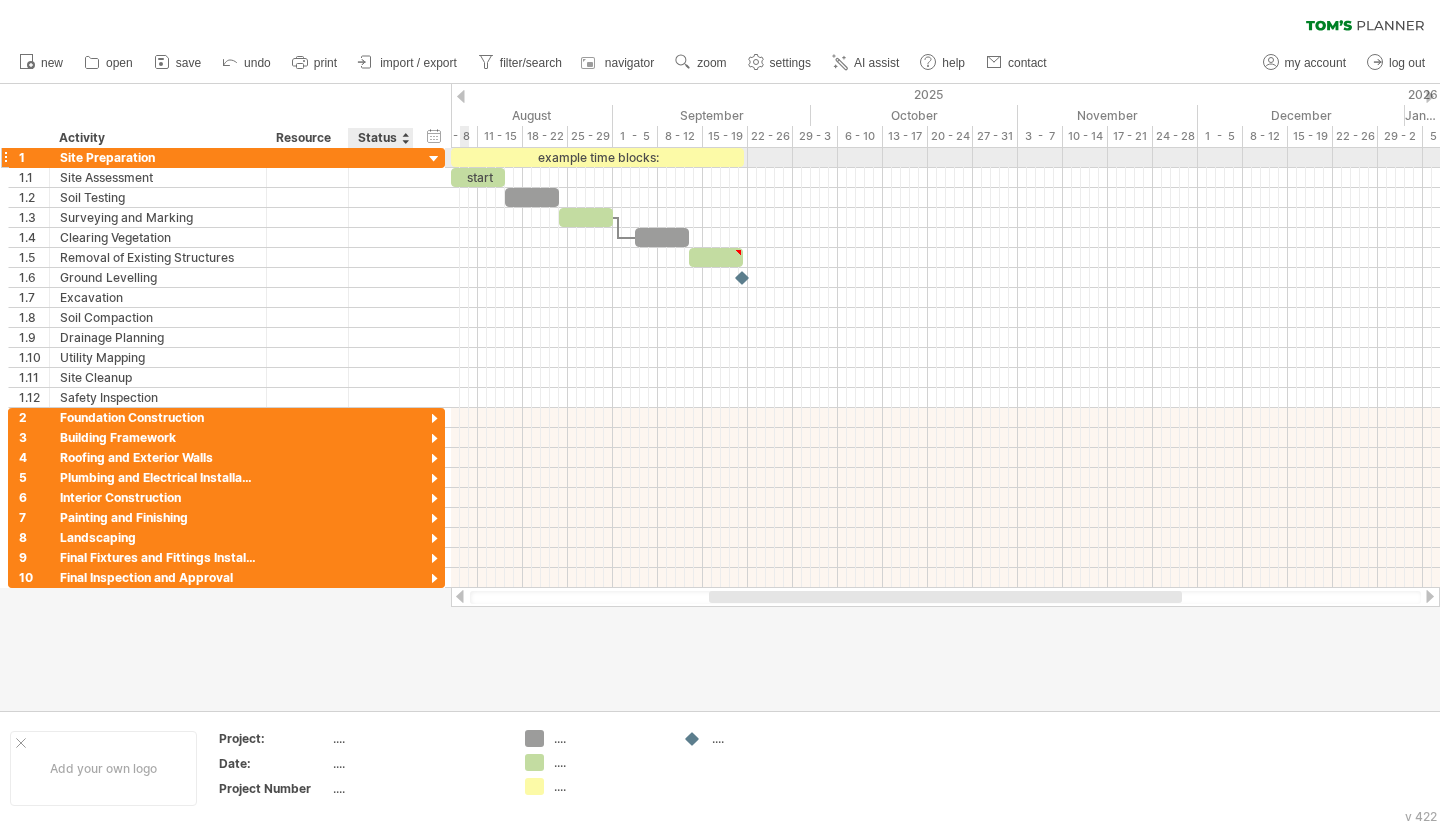 click at bounding box center (434, 159) 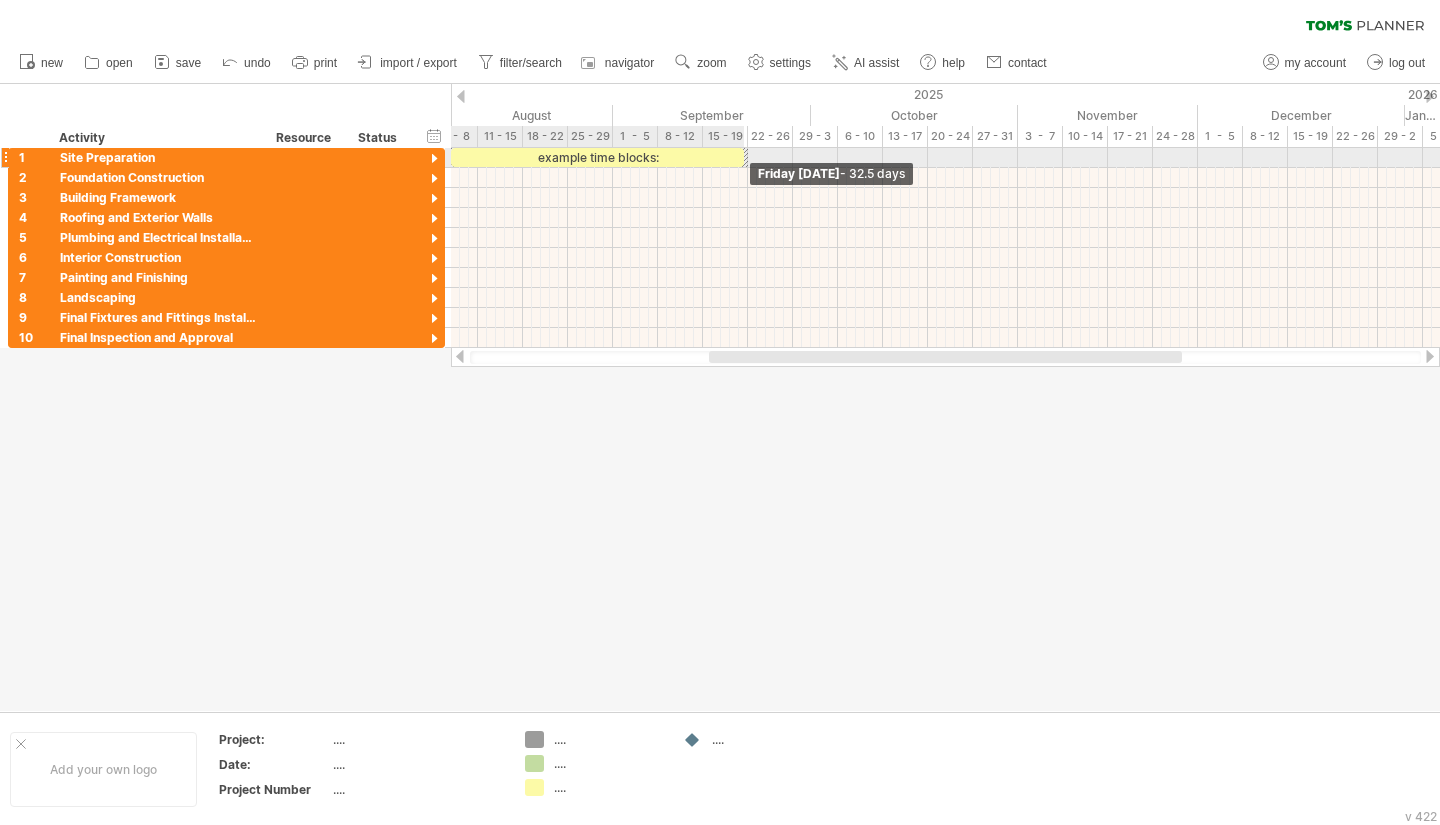 click at bounding box center [744, 157] 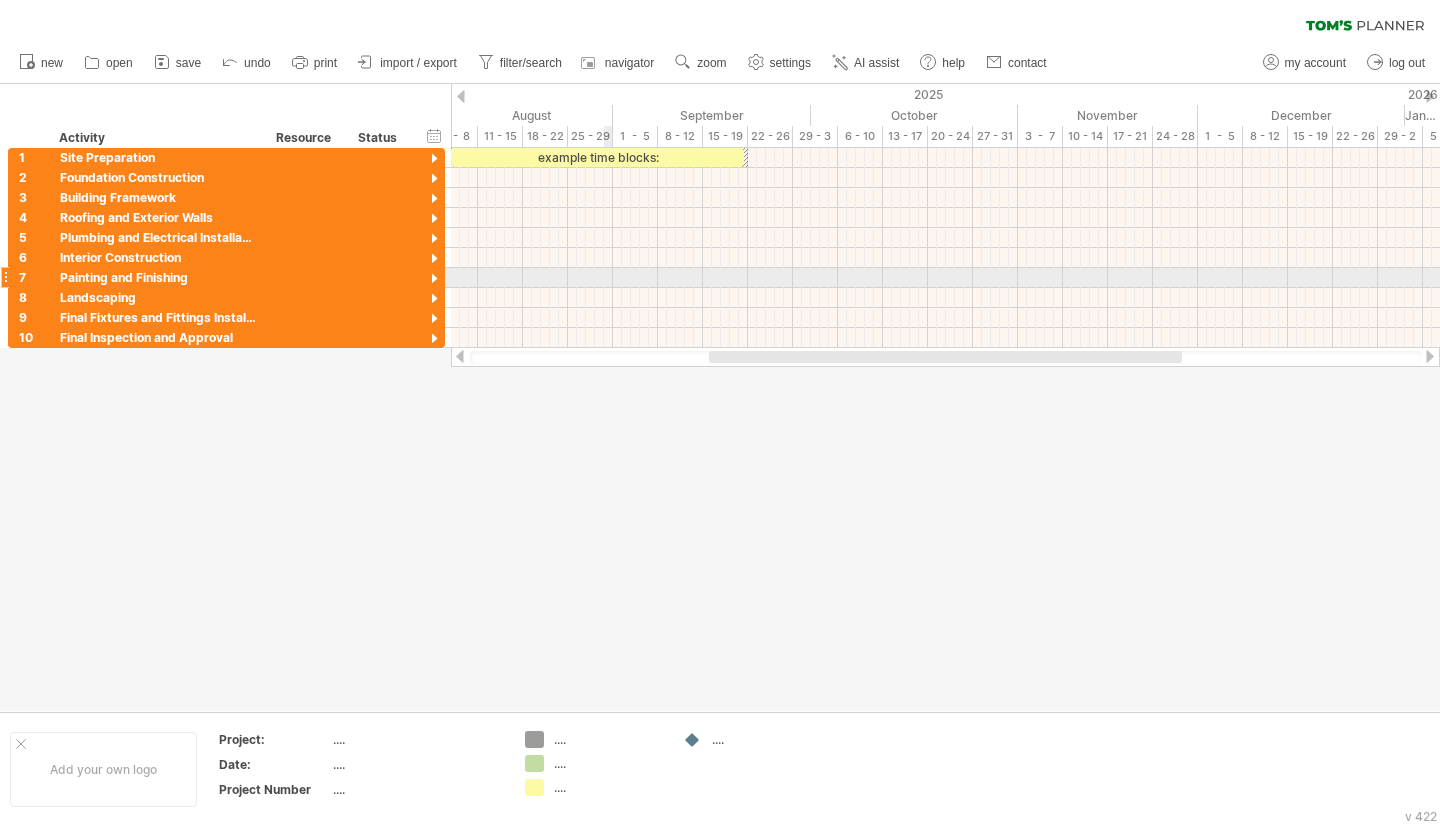 click at bounding box center (945, 278) 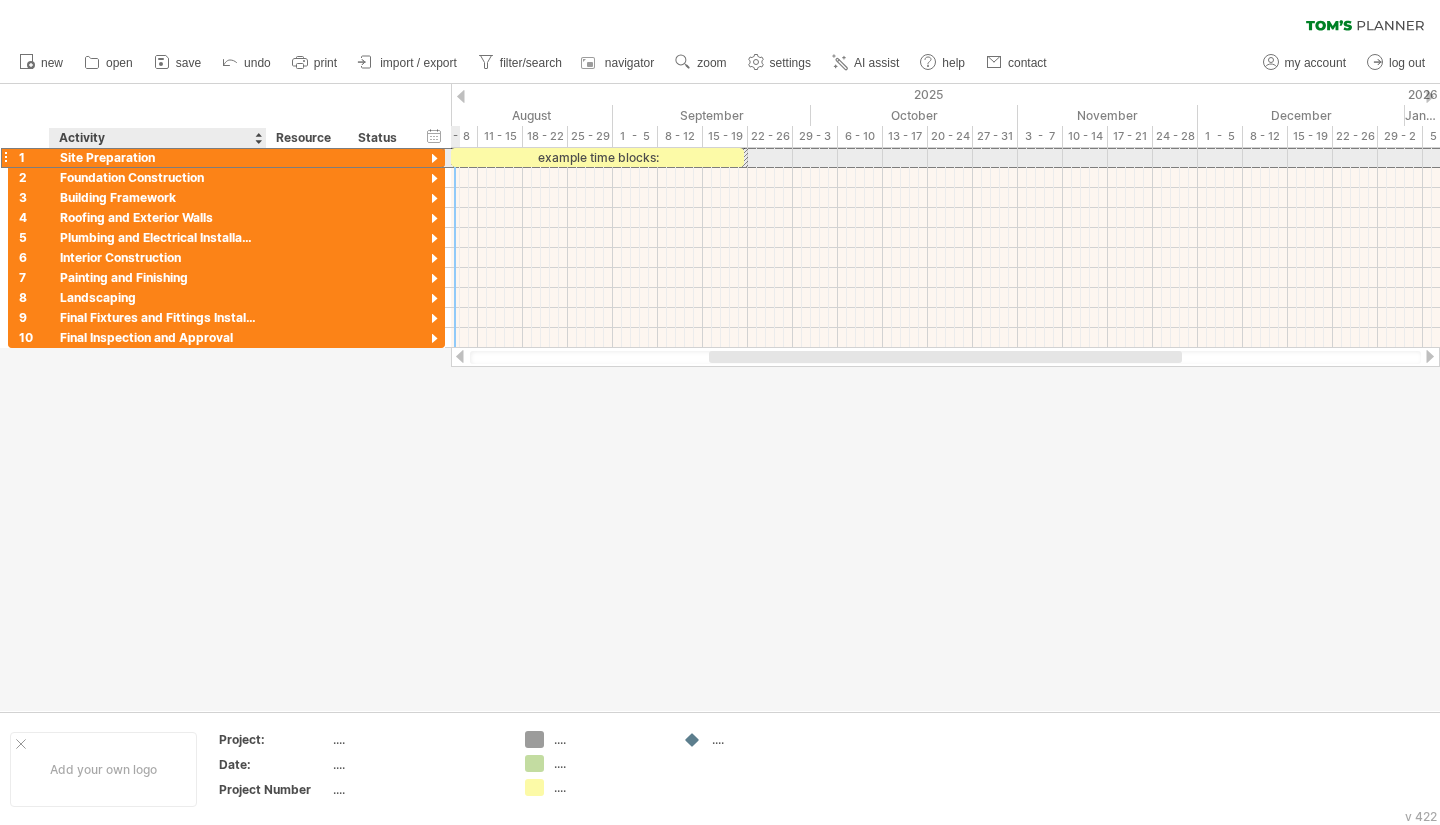 click on "Site Preparation" at bounding box center (158, 157) 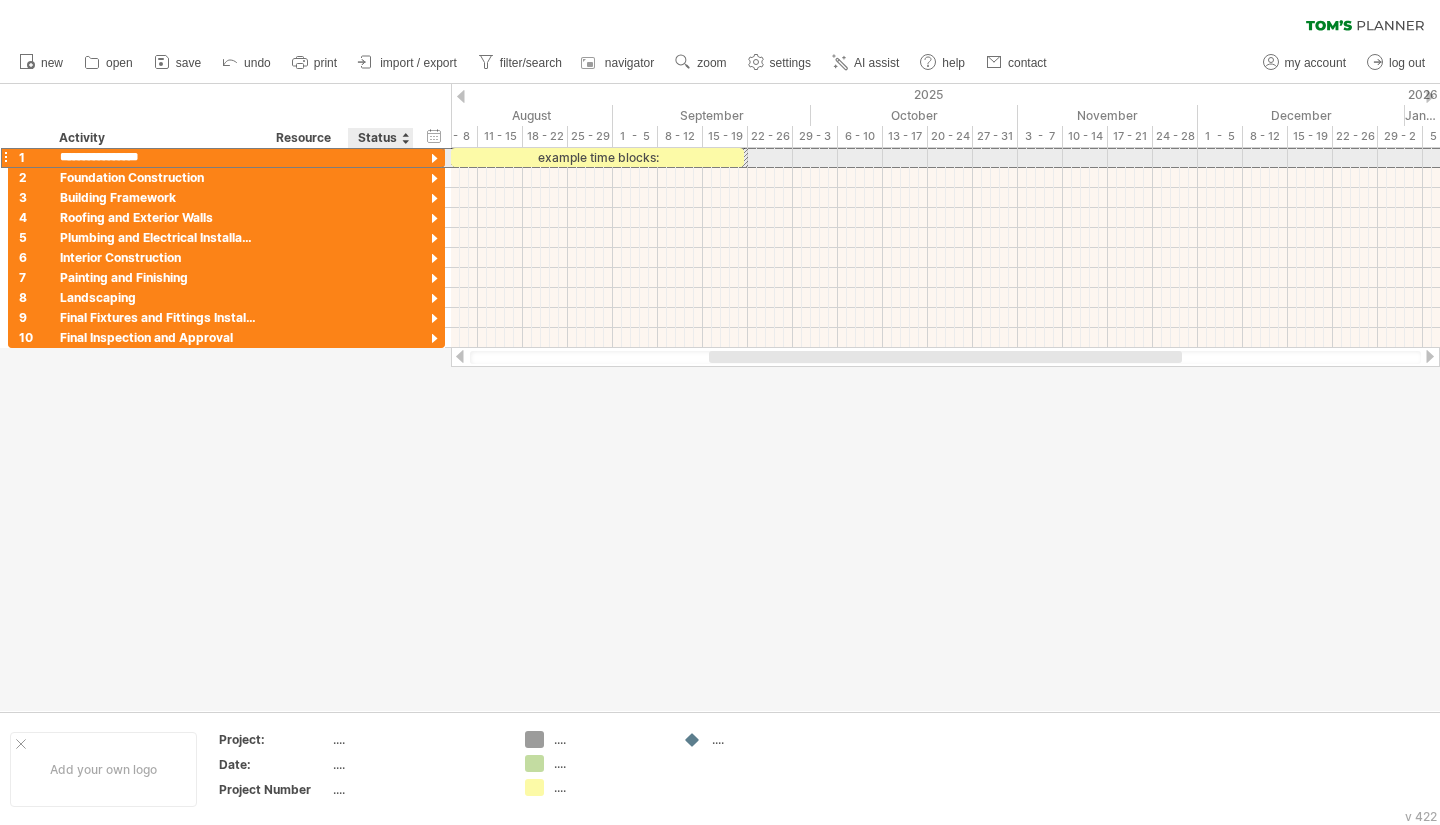 click at bounding box center (434, 159) 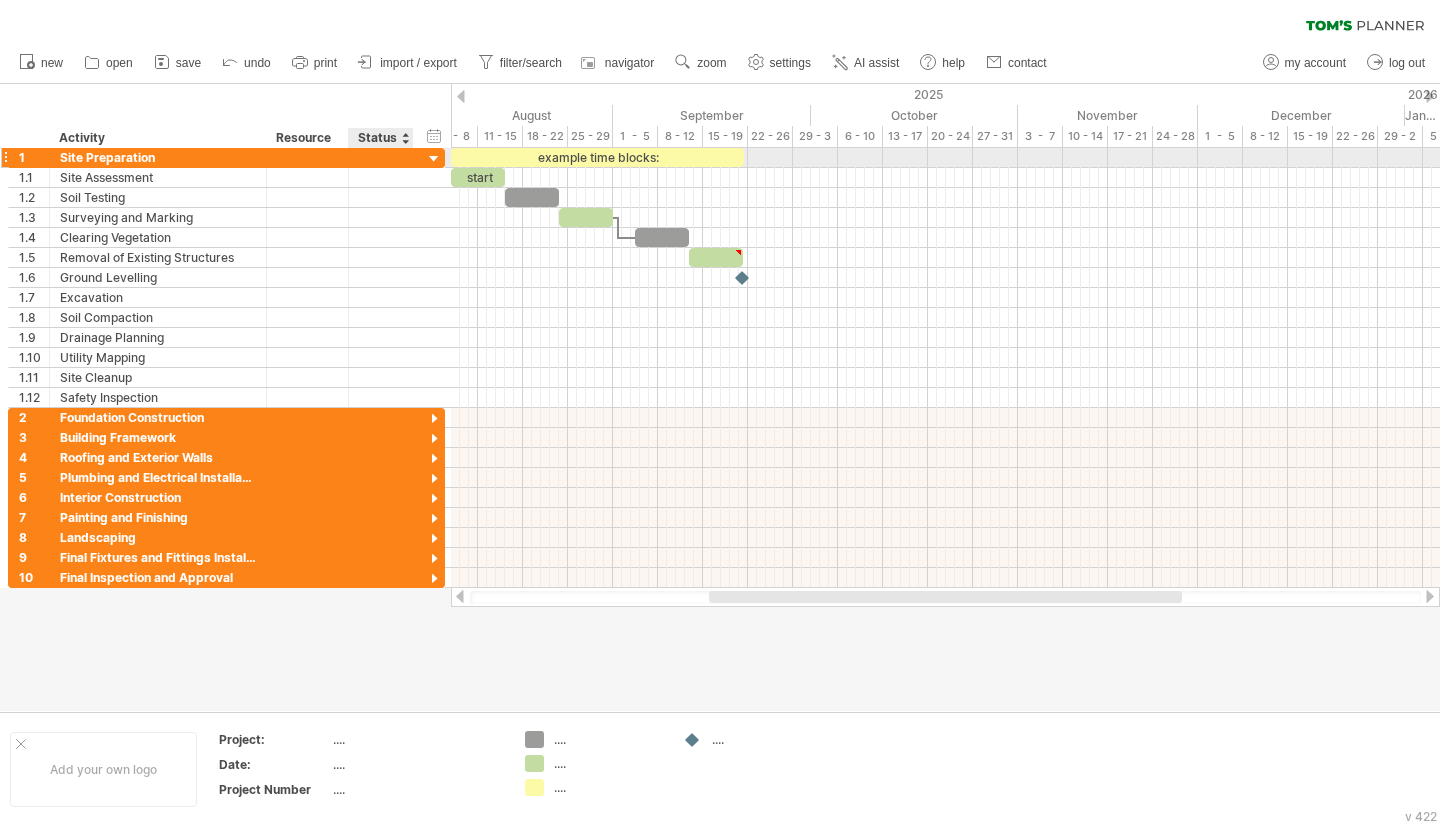 click at bounding box center [434, 159] 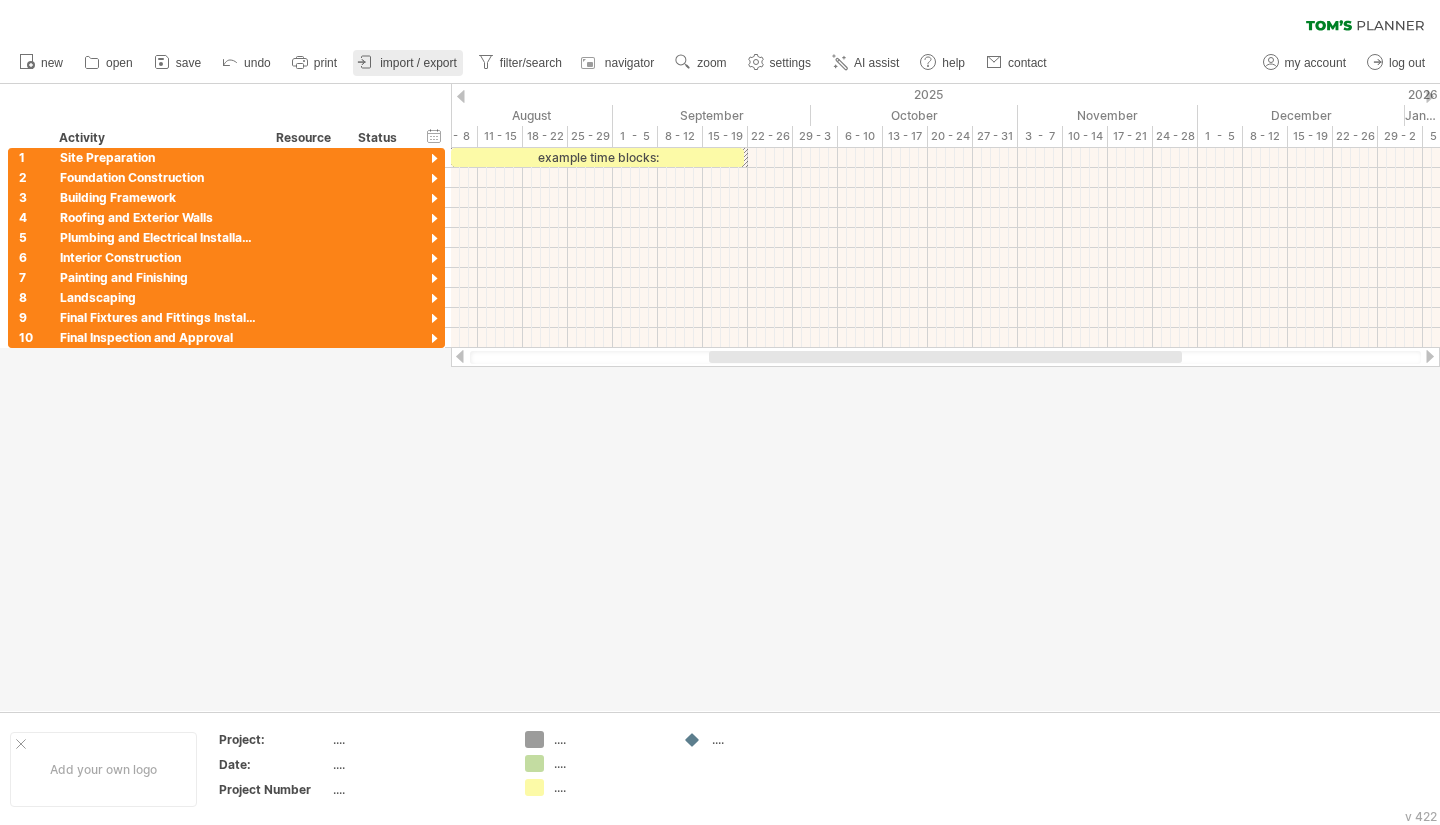 click on "import / export" at bounding box center [418, 63] 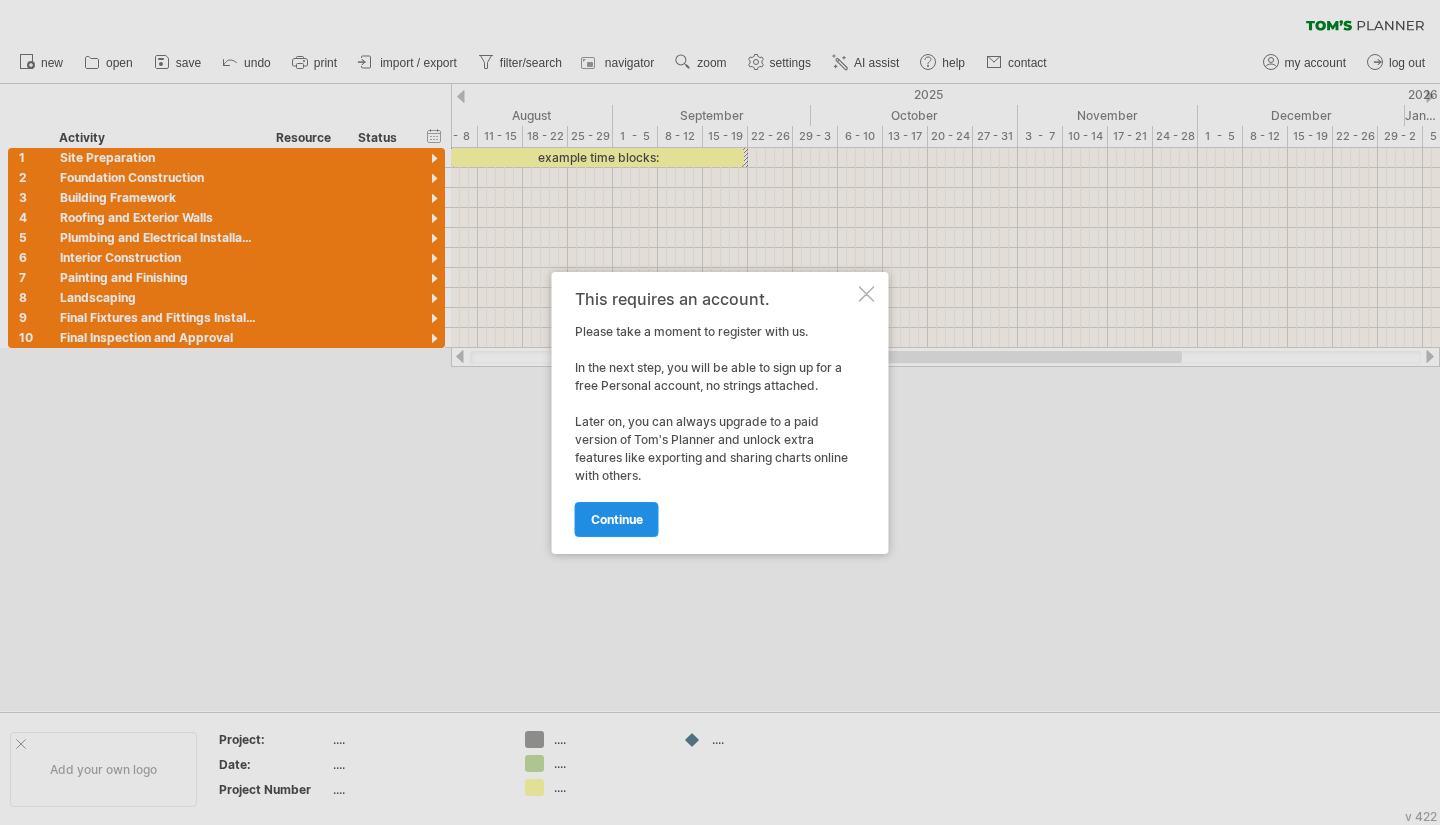 click on "continue" at bounding box center [617, 519] 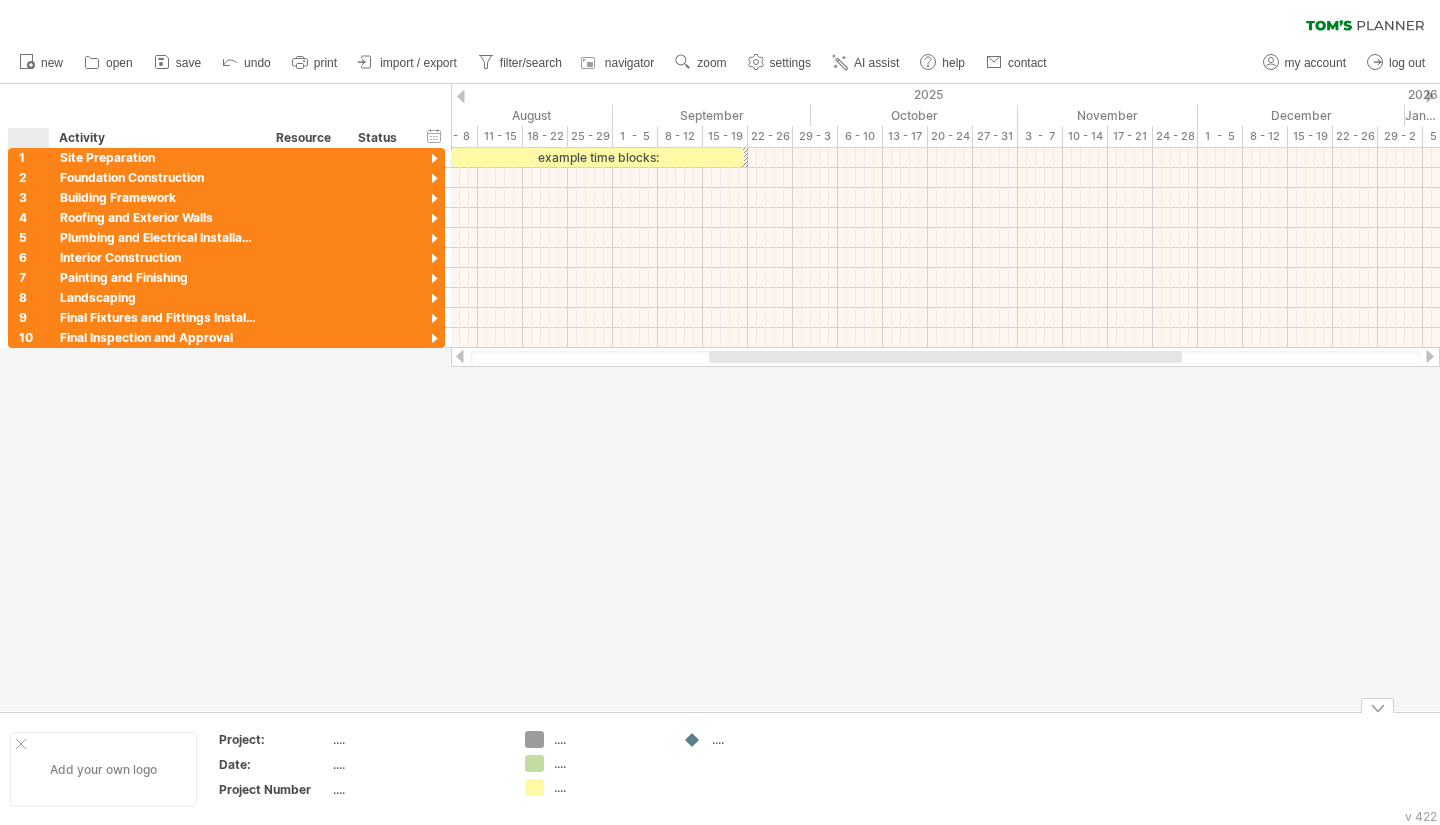 click at bounding box center [21, 744] 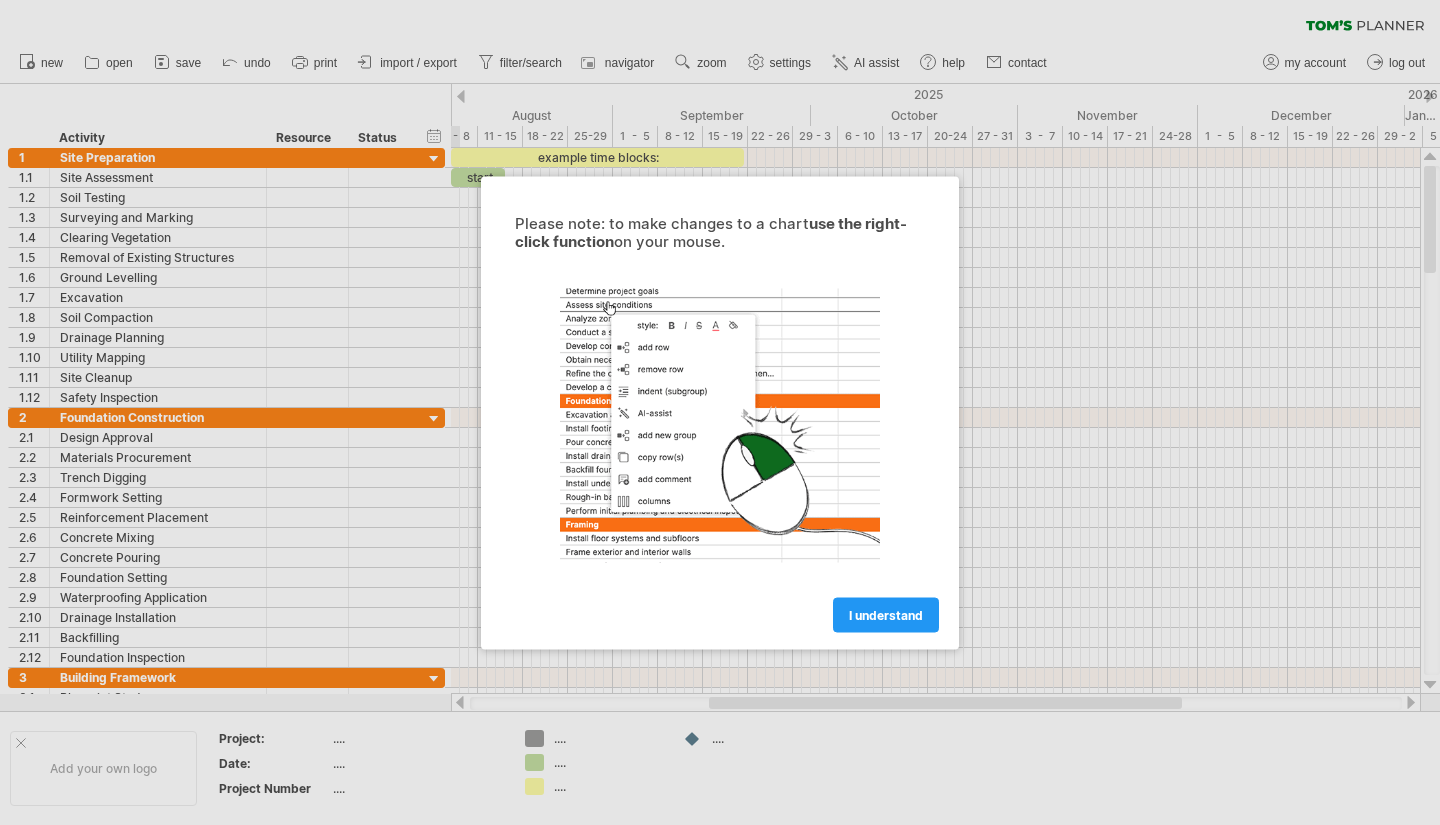 scroll, scrollTop: 0, scrollLeft: 0, axis: both 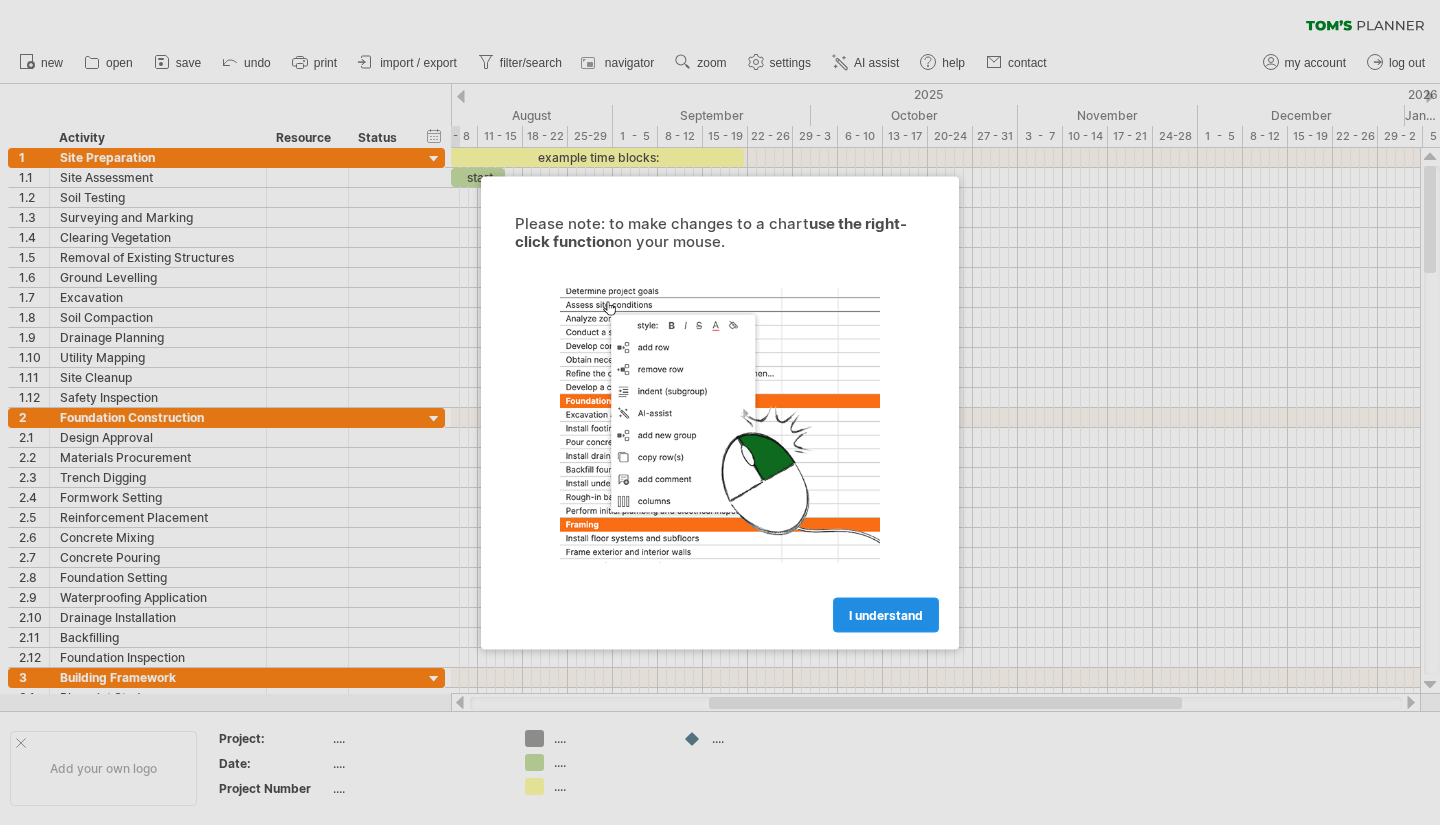 click on "I understand" at bounding box center (886, 614) 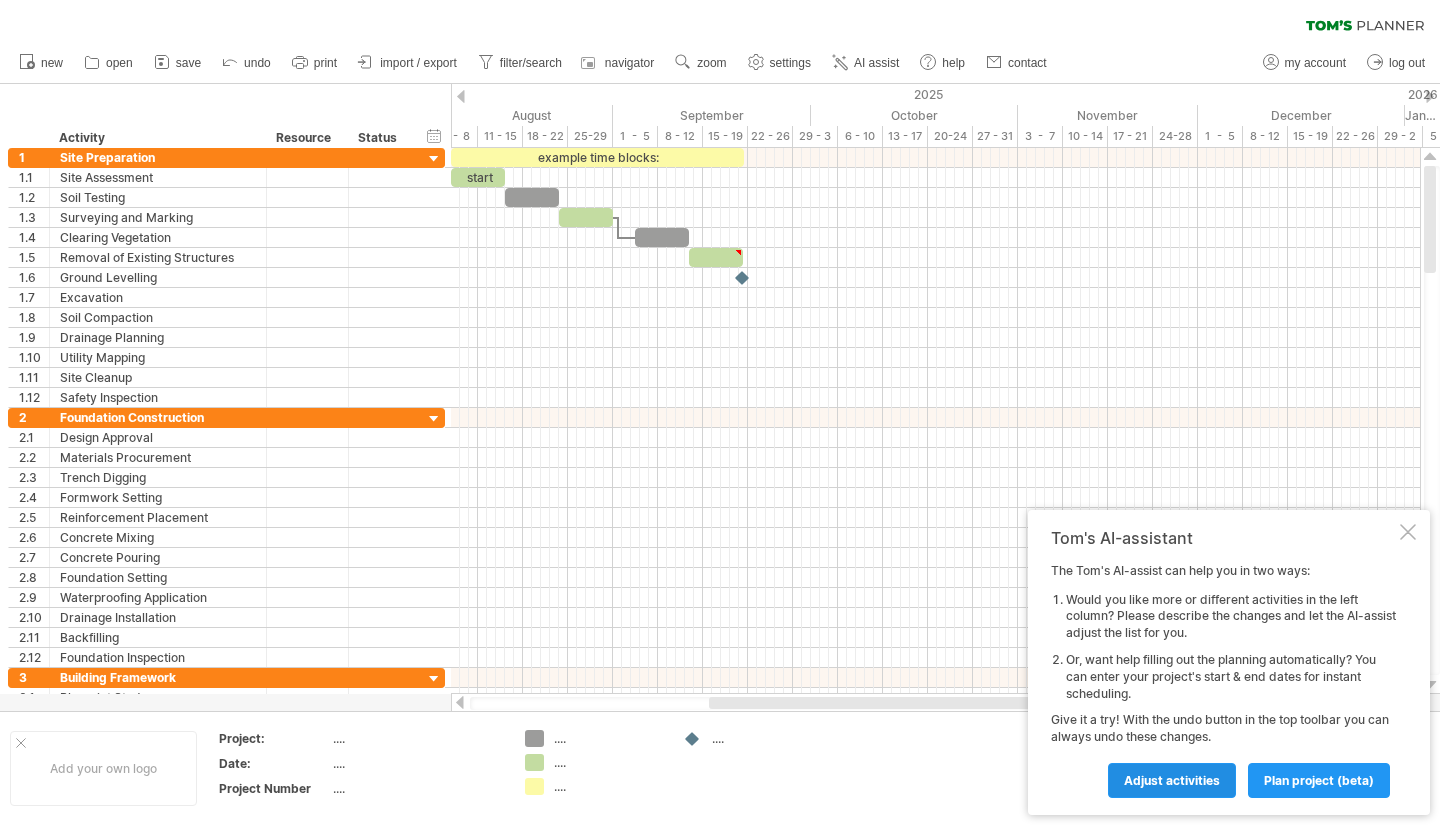 click on "Adjust activities" at bounding box center [1172, 780] 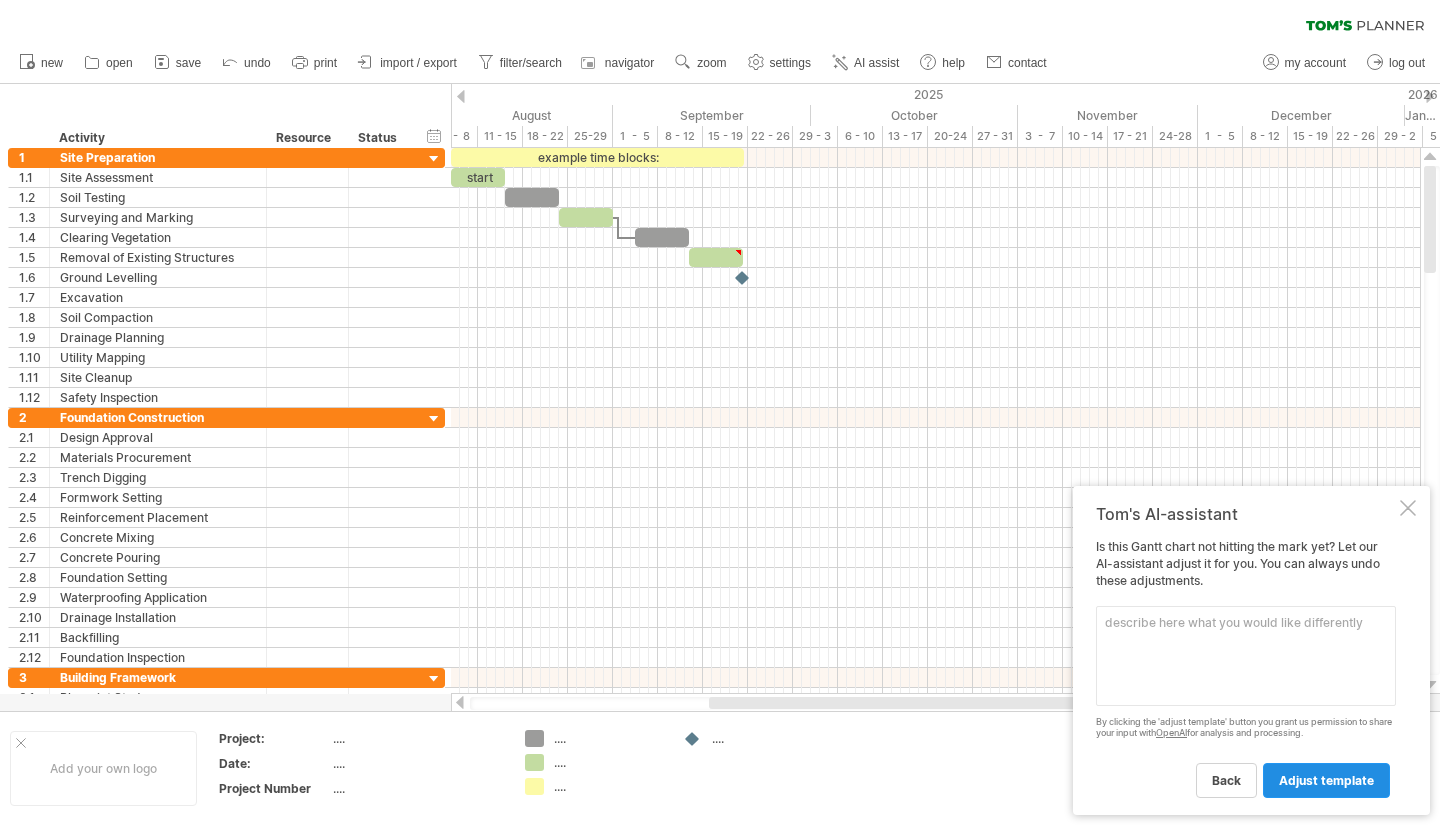 click on "adjust template" at bounding box center [1326, 780] 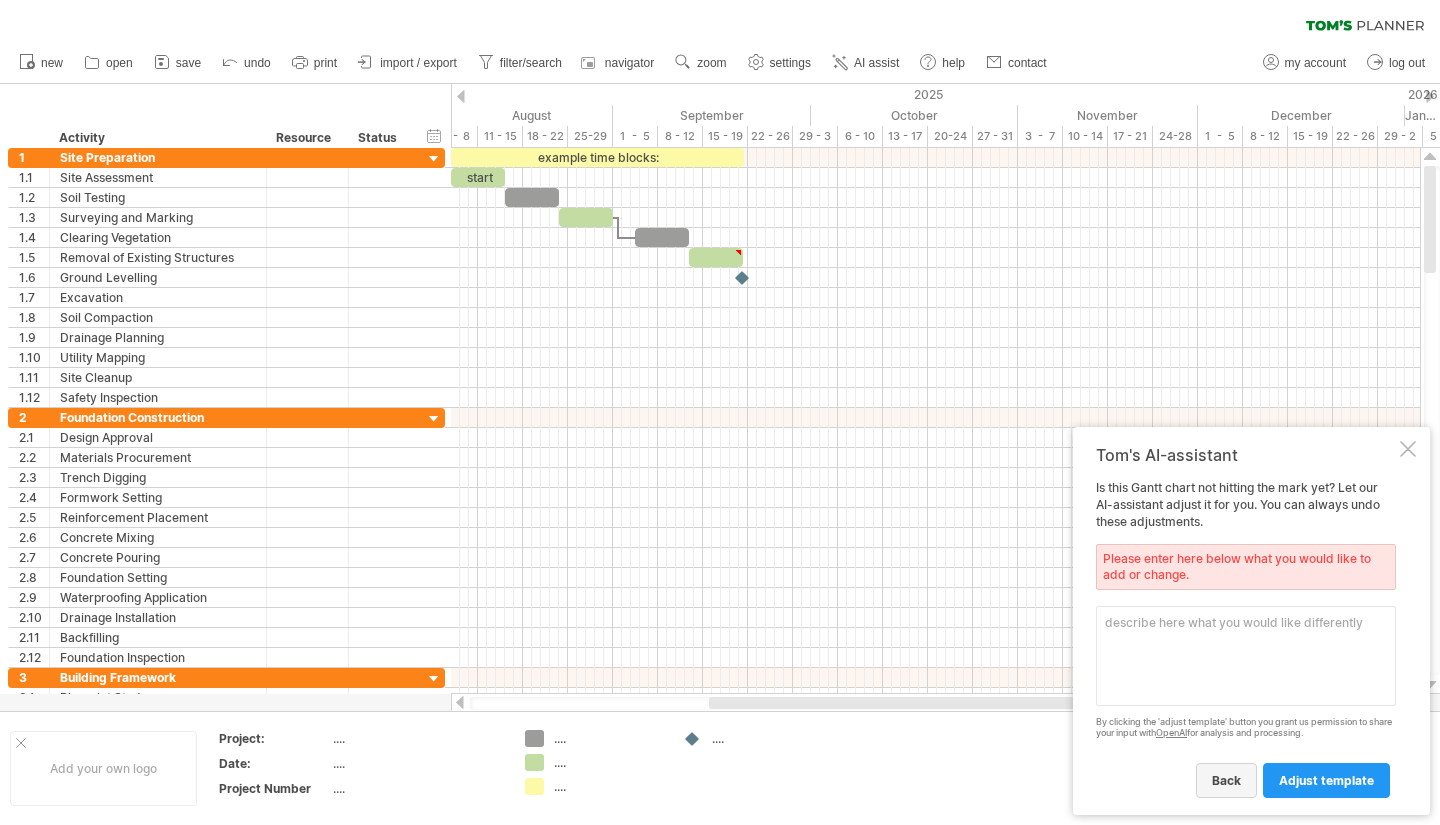 click on "back" at bounding box center (1226, 780) 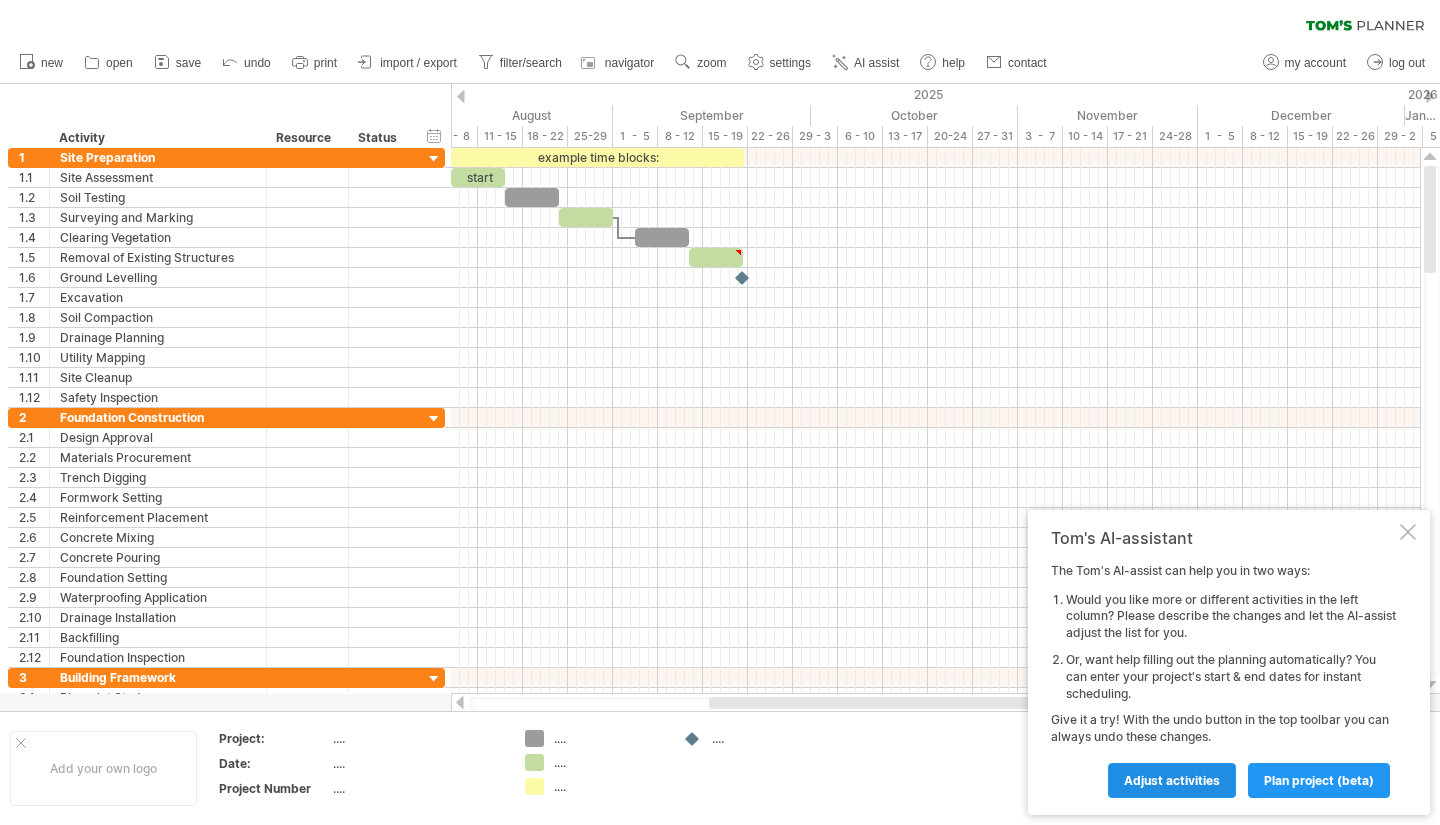 click on "Adjust activities" at bounding box center (1172, 780) 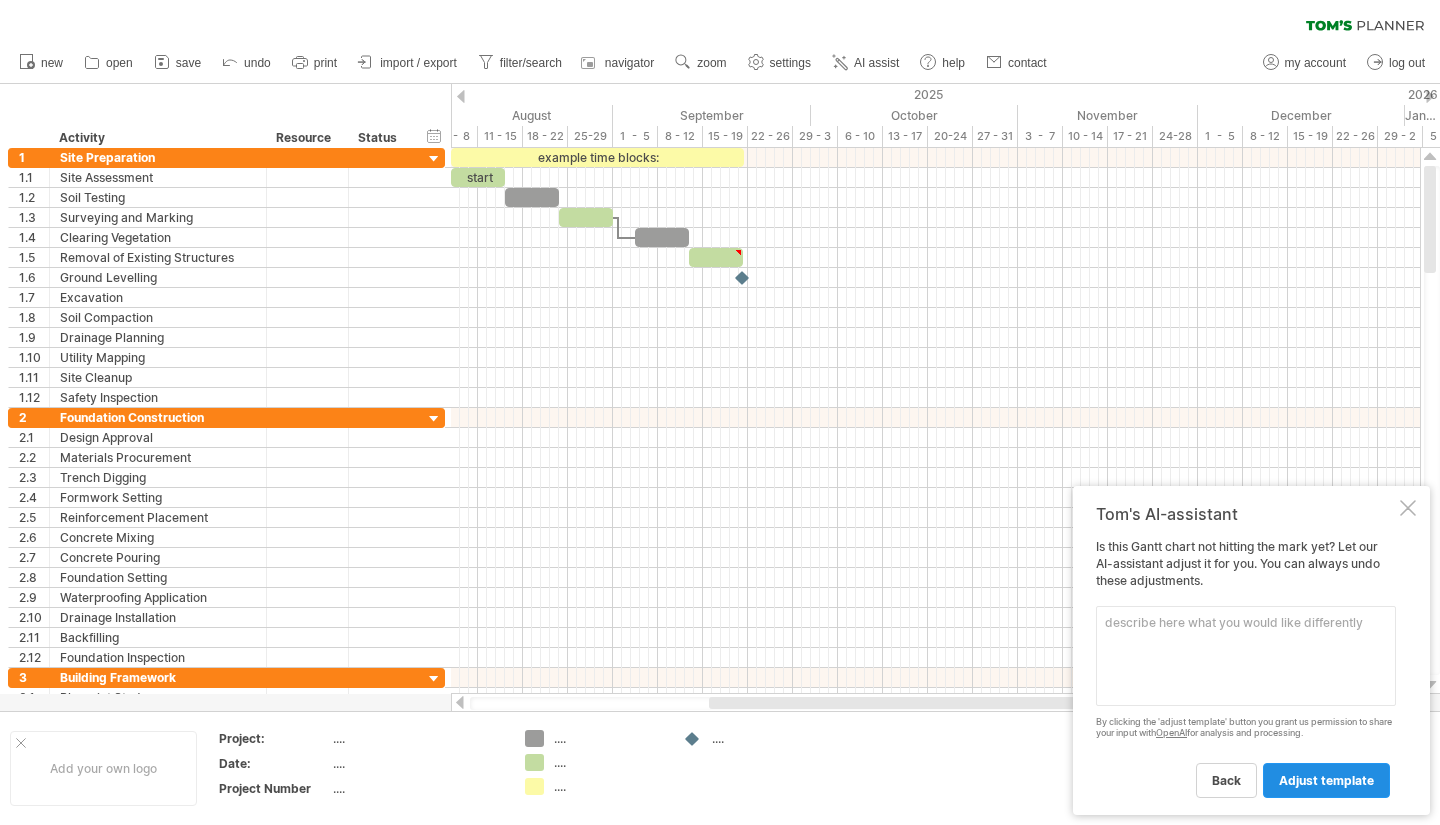 click on "adjust template" at bounding box center (1326, 780) 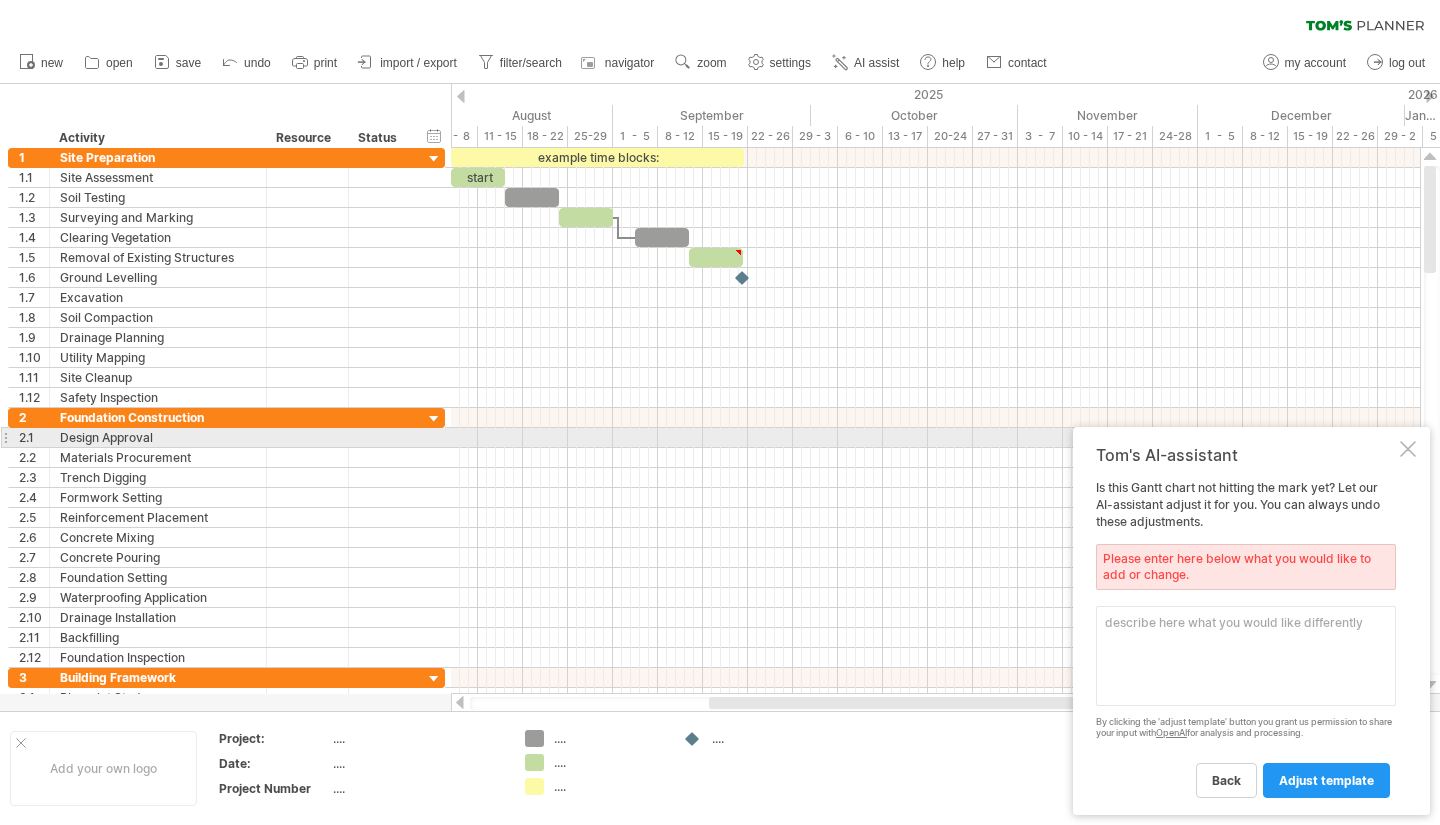click at bounding box center (1408, 449) 